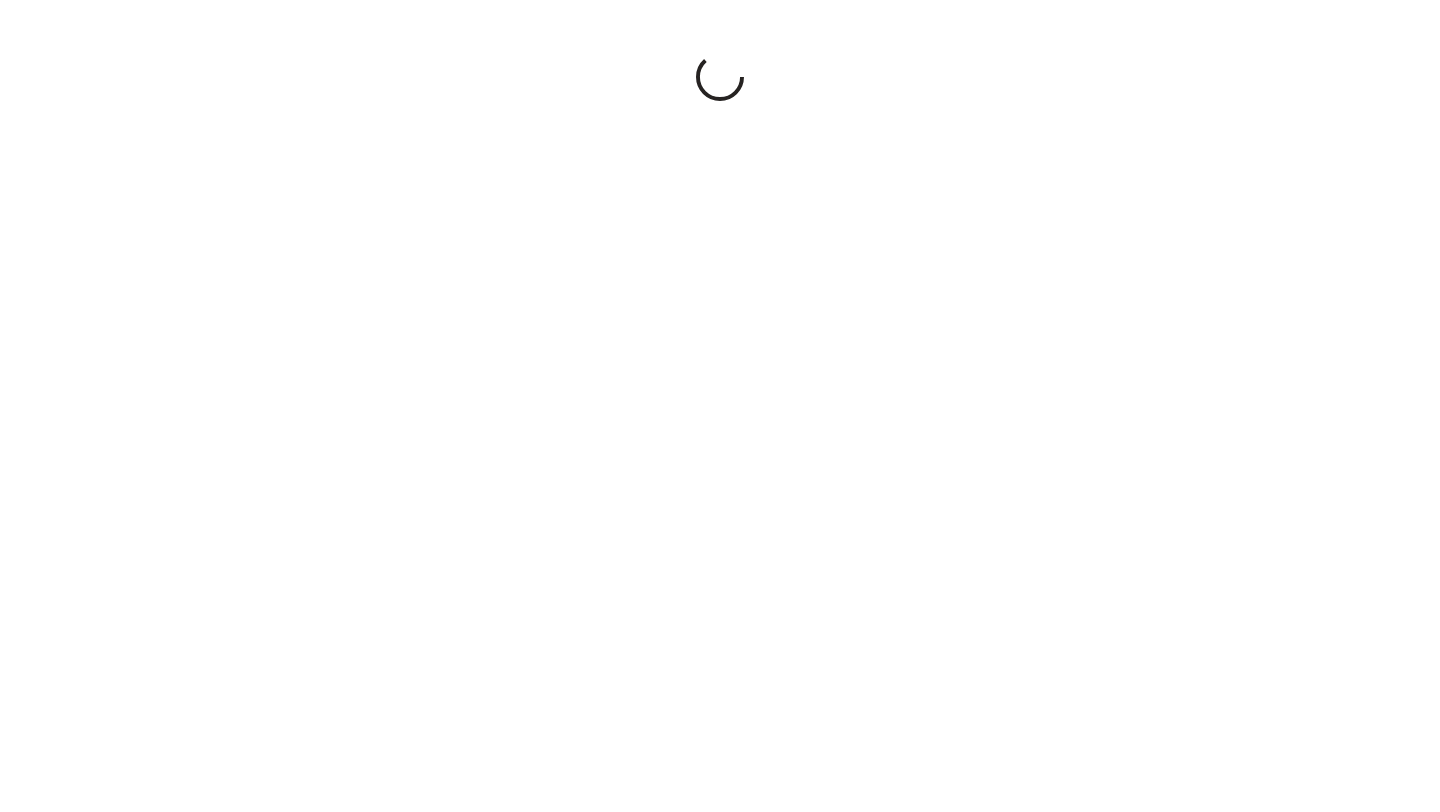 scroll, scrollTop: 0, scrollLeft: 0, axis: both 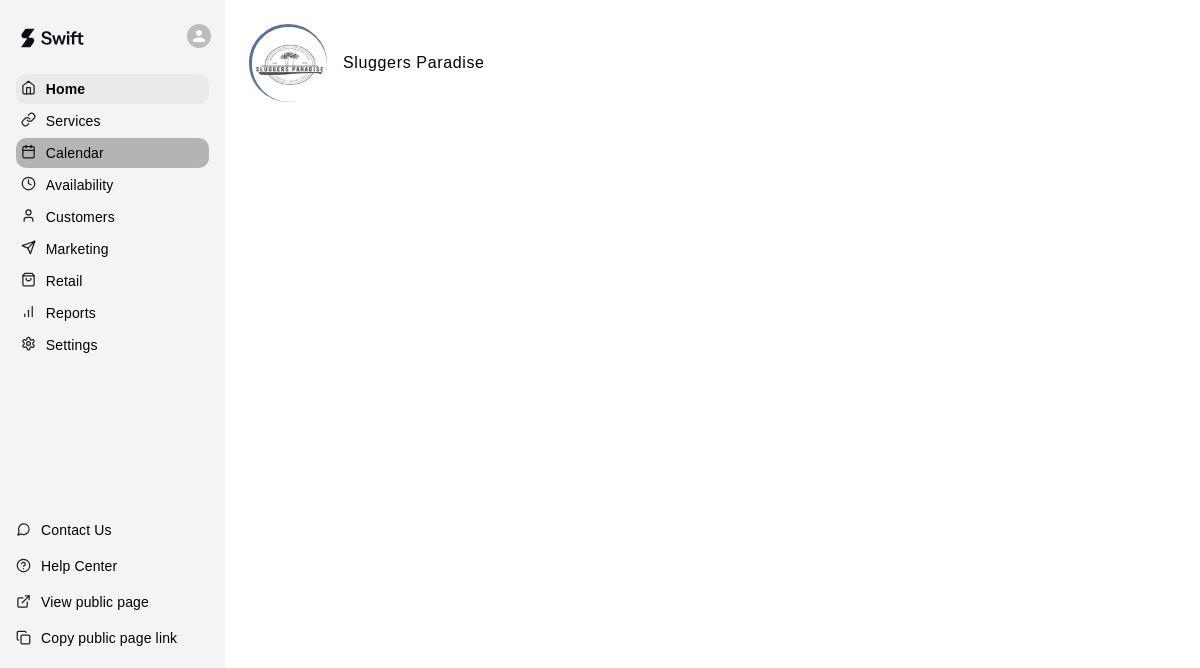 click on "Calendar" at bounding box center (75, 153) 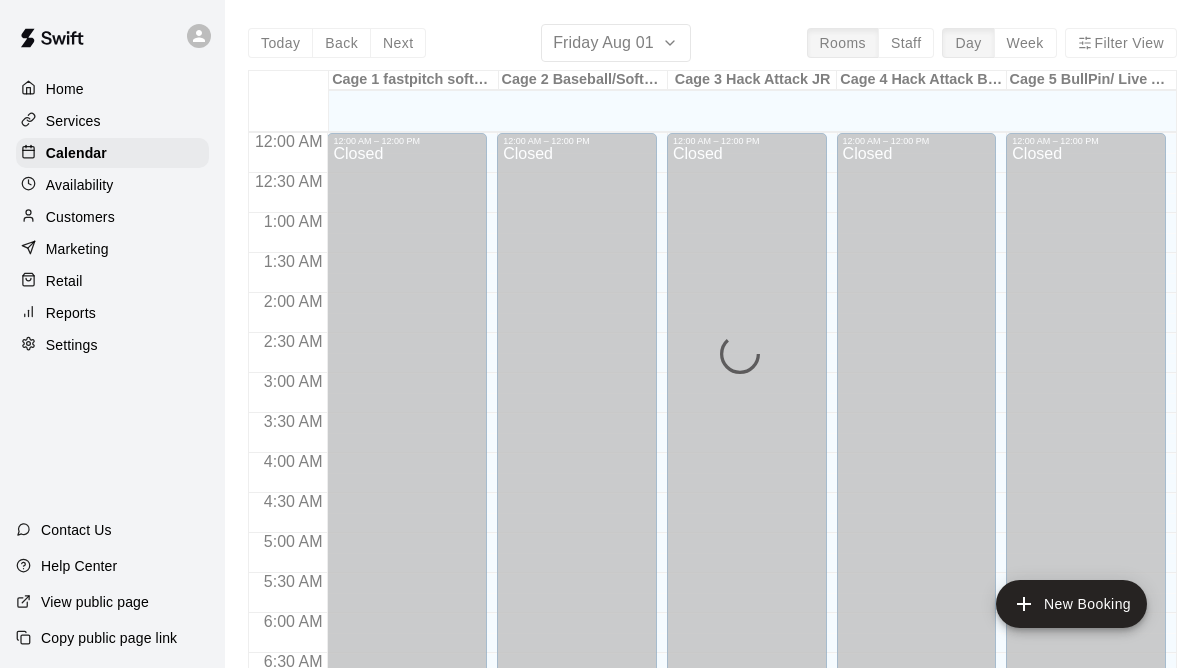 scroll, scrollTop: 1009, scrollLeft: 0, axis: vertical 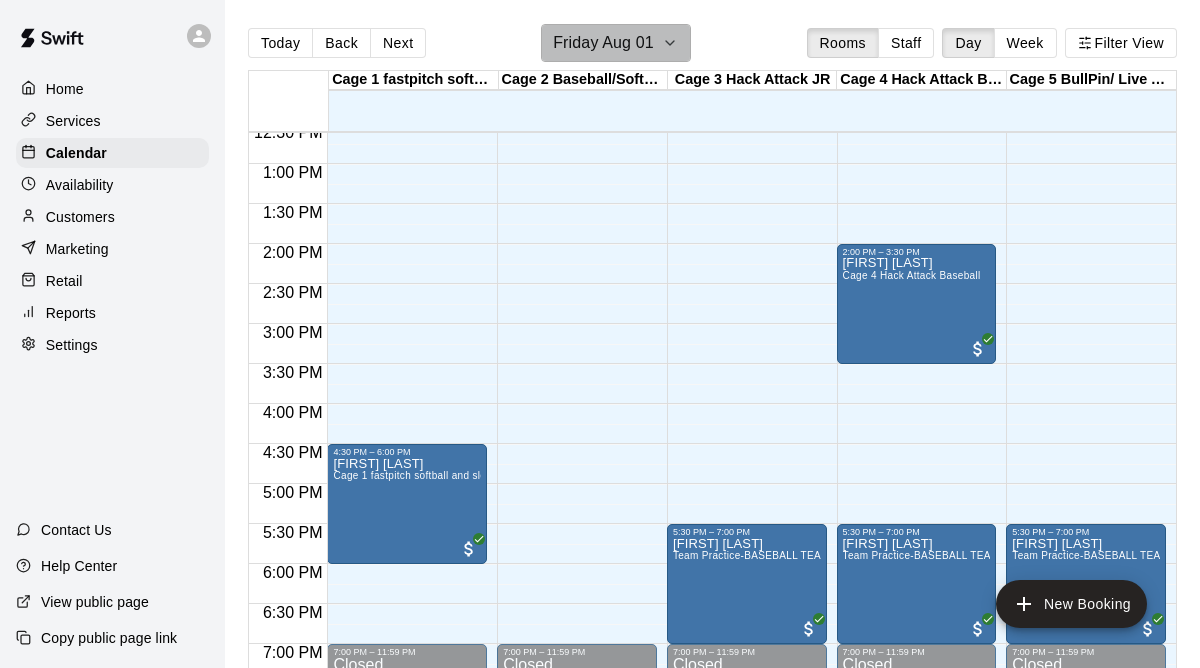 click 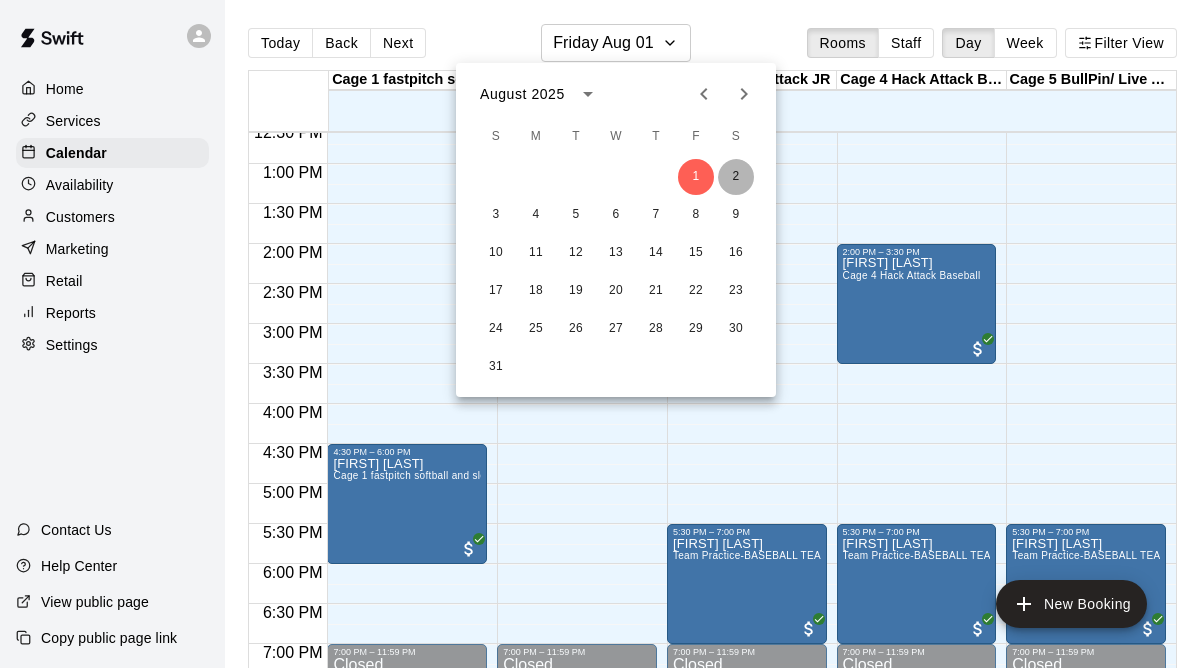 click on "2" at bounding box center (736, 177) 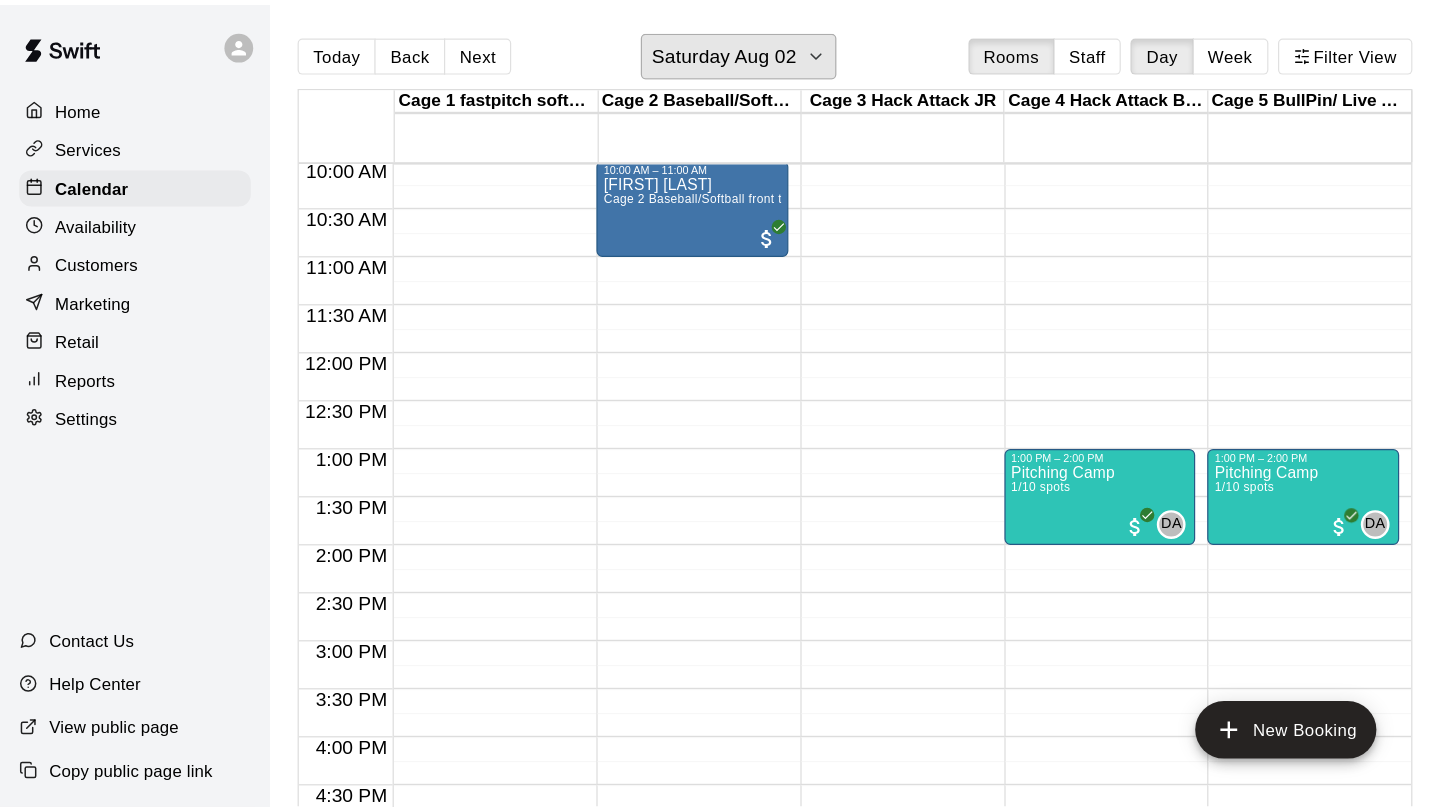 scroll, scrollTop: 811, scrollLeft: 0, axis: vertical 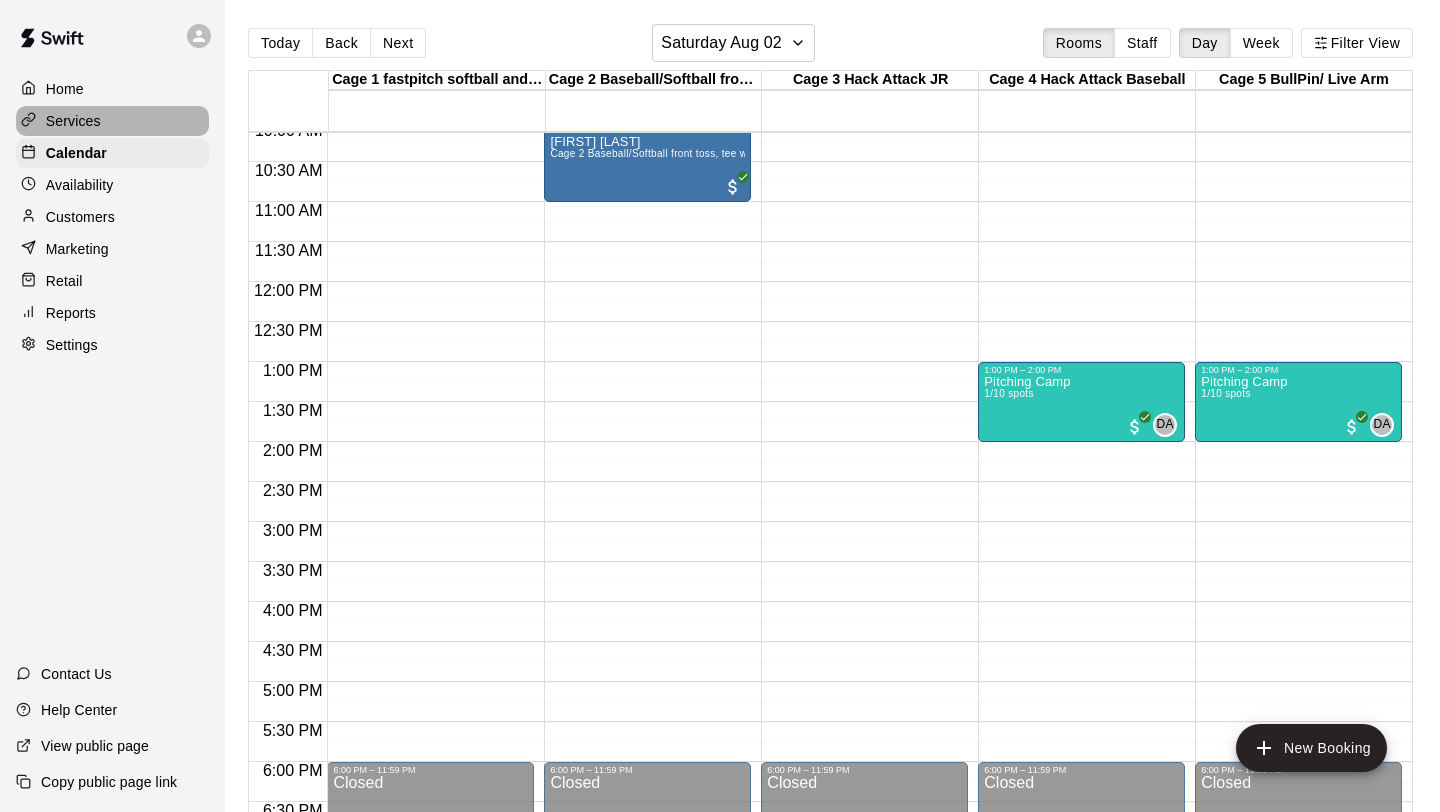 click on "Services" at bounding box center [73, 121] 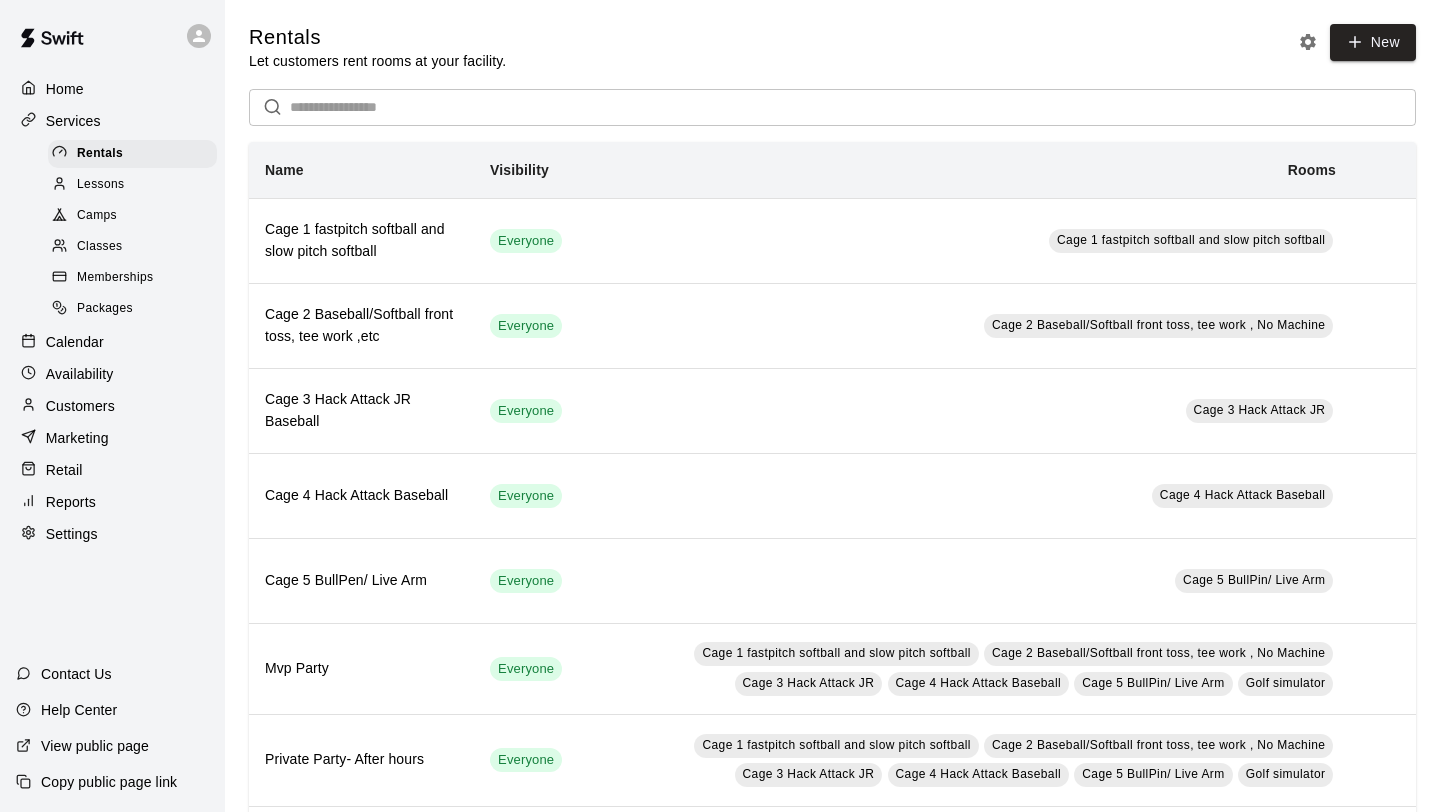 click on "Classes" at bounding box center (99, 247) 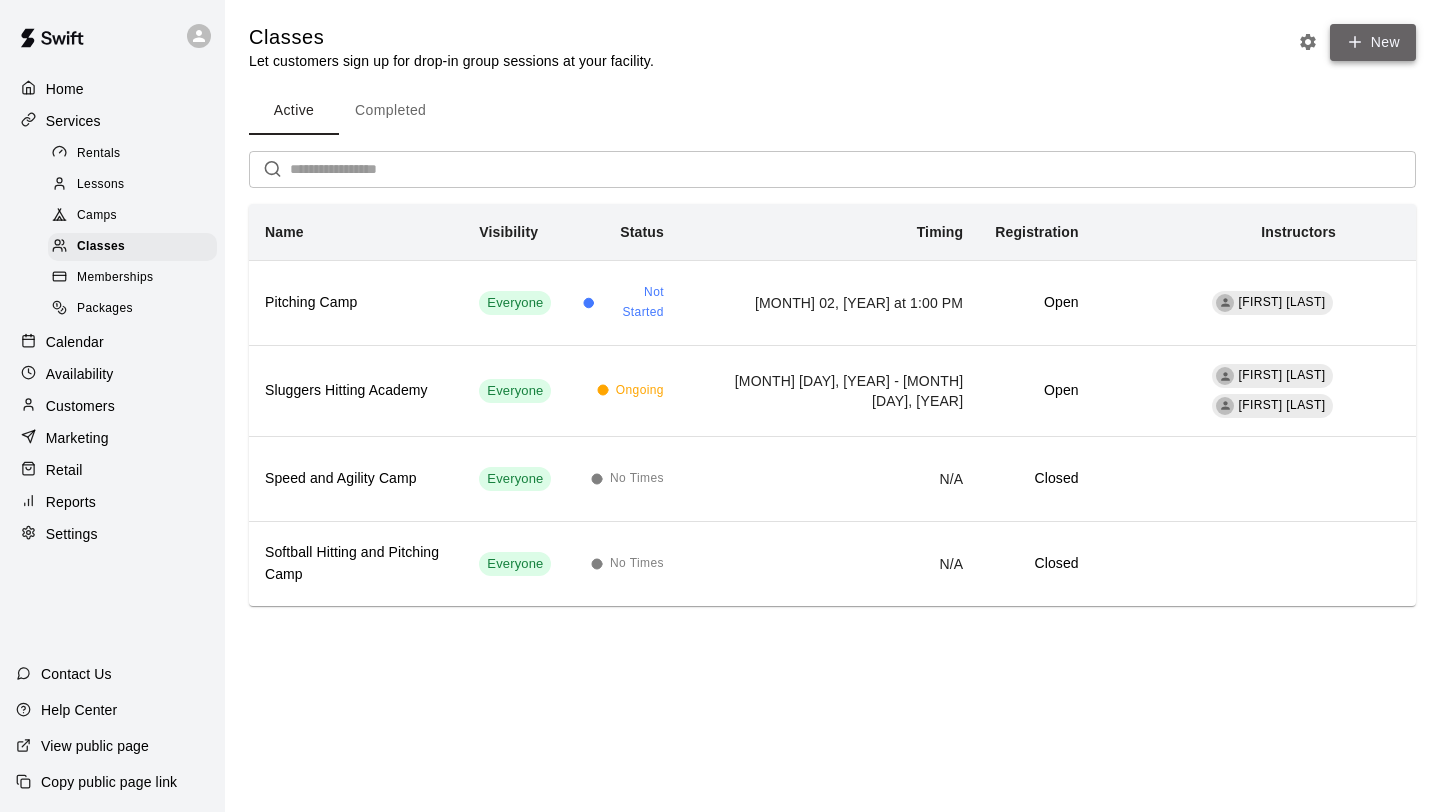 click 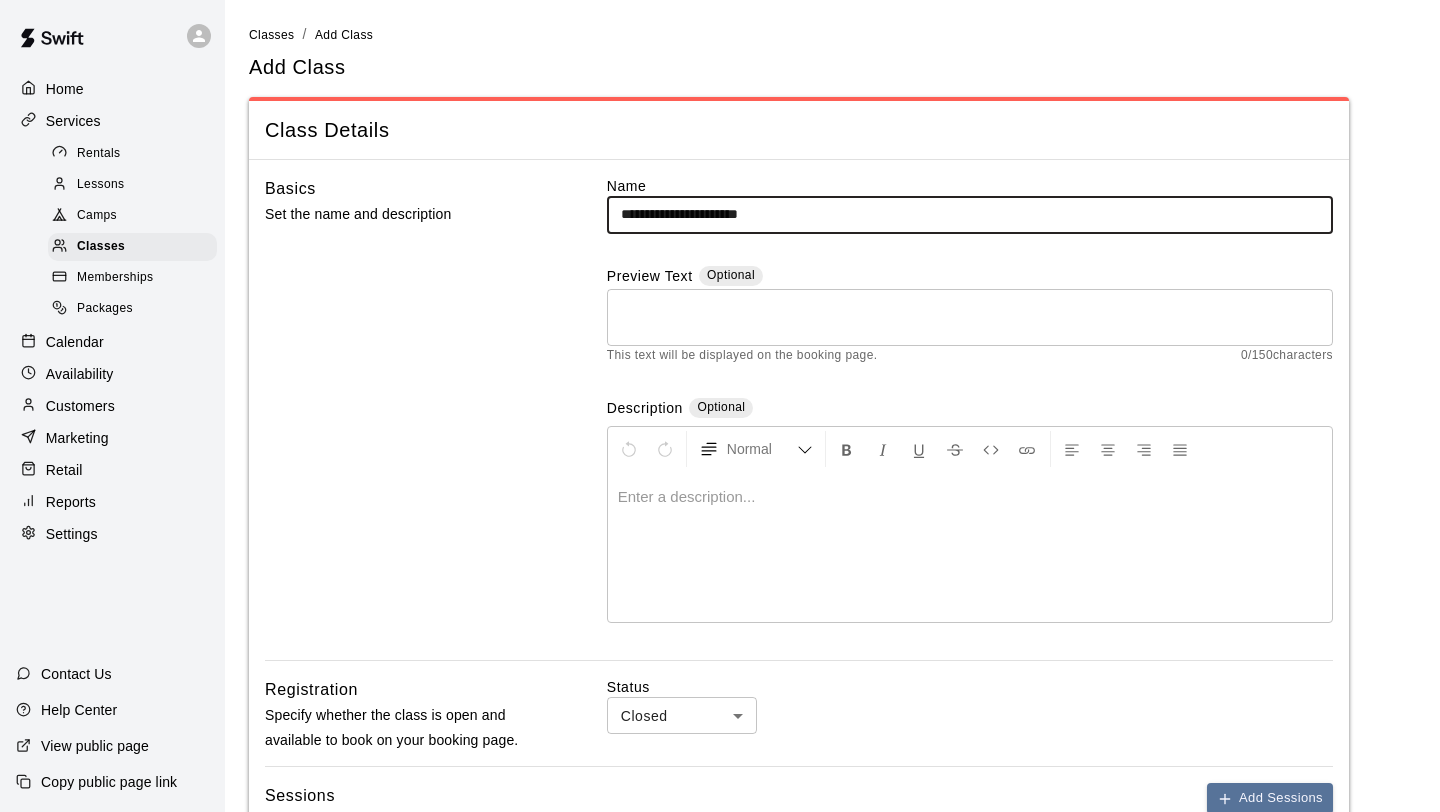 type on "**********" 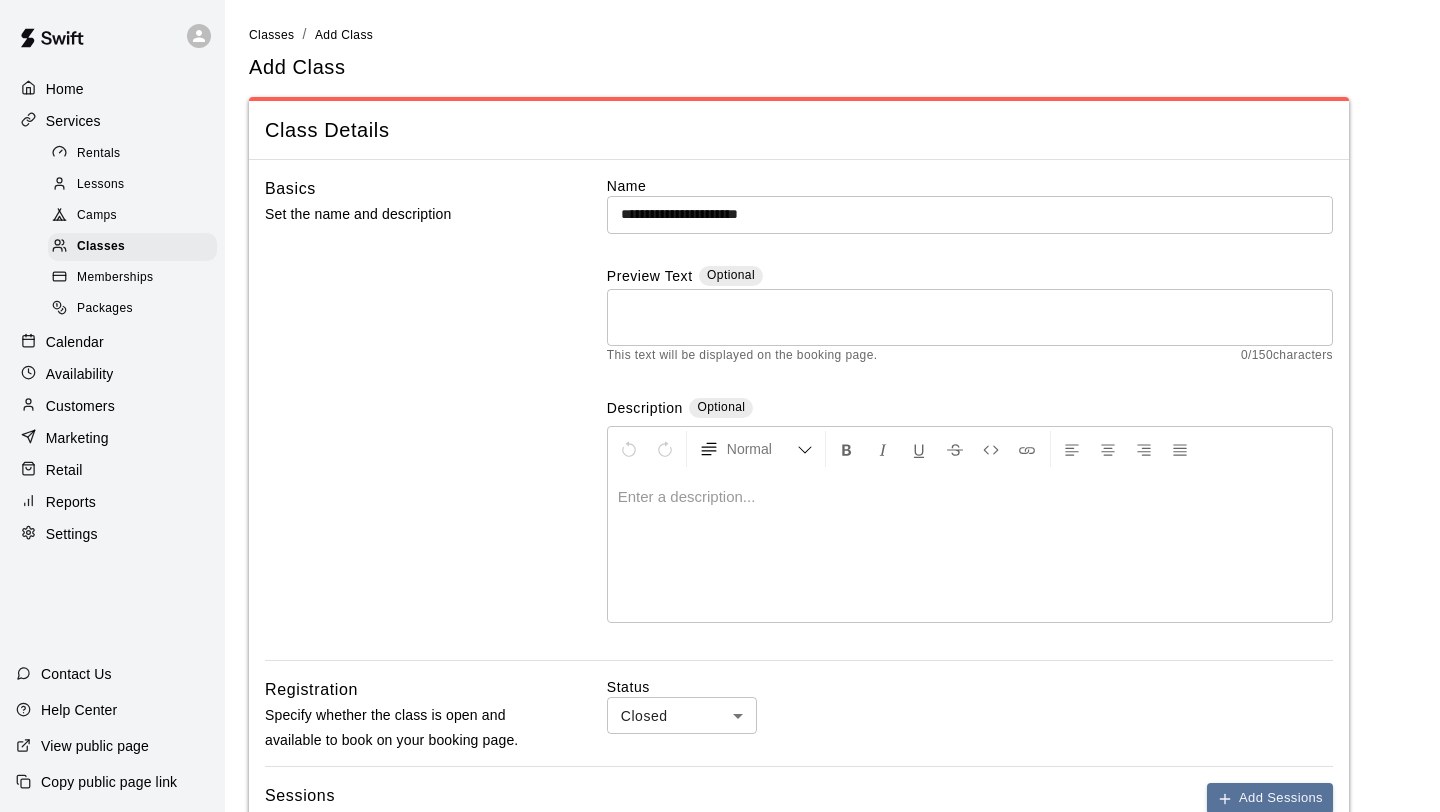 click at bounding box center [970, 497] 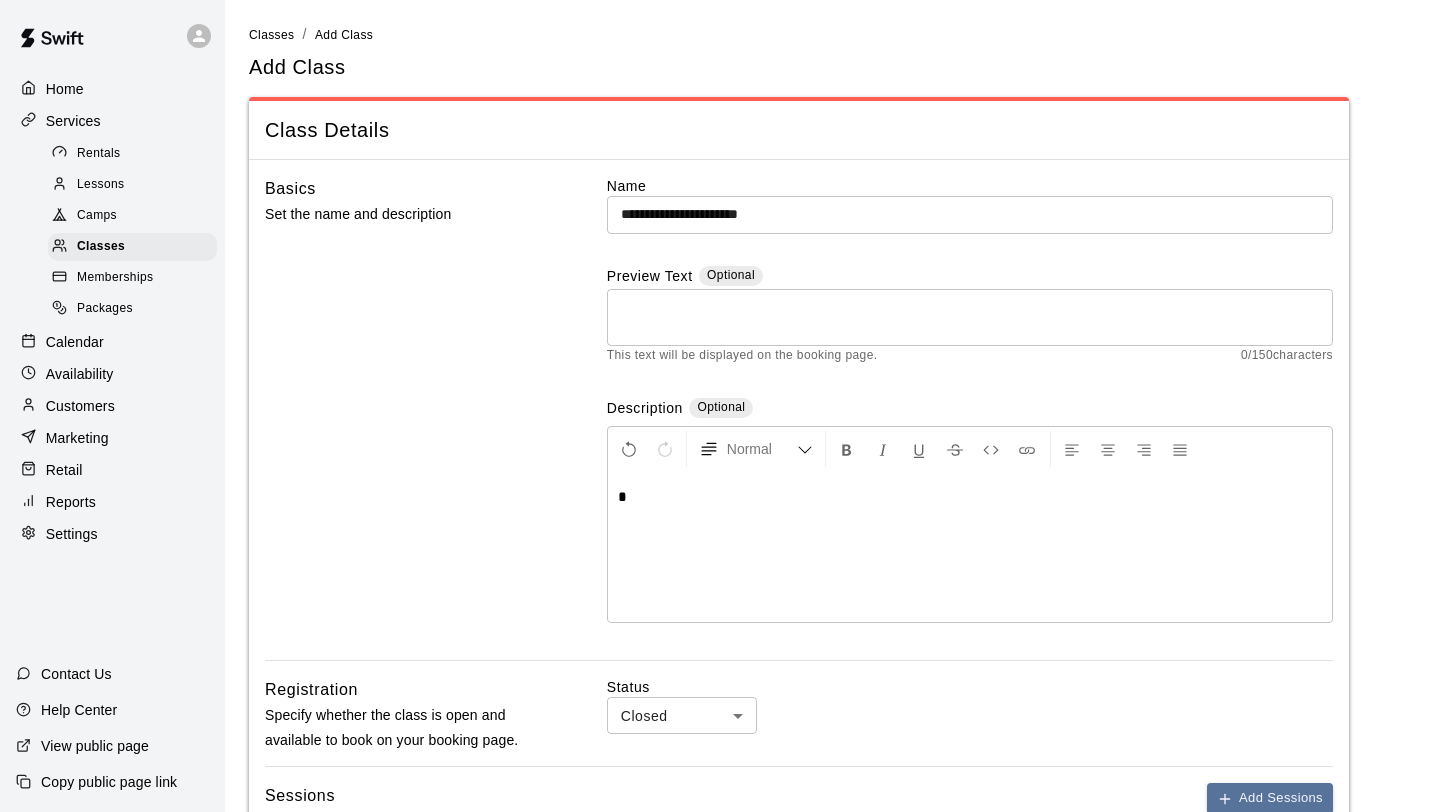 type 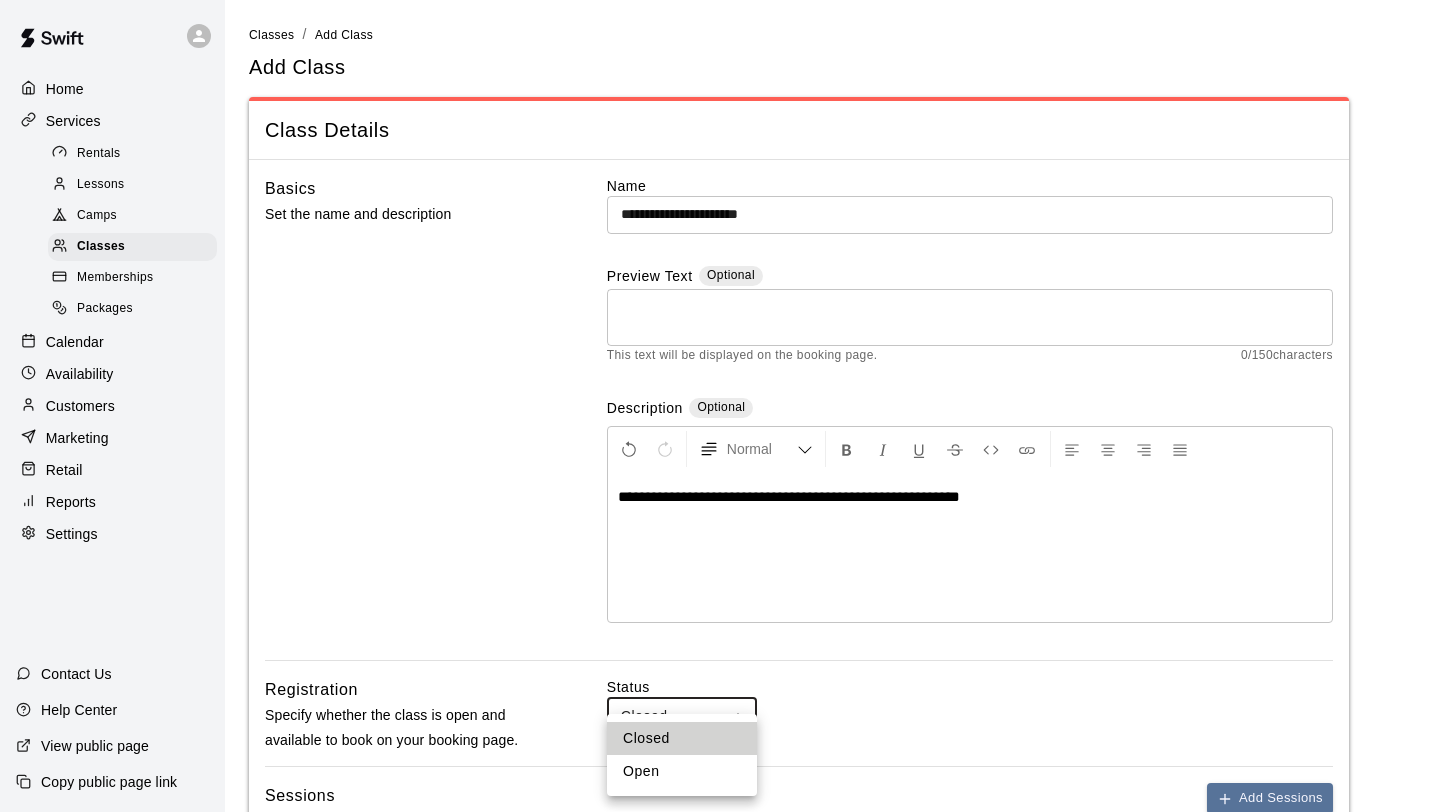 click on "**********" at bounding box center (720, 824) 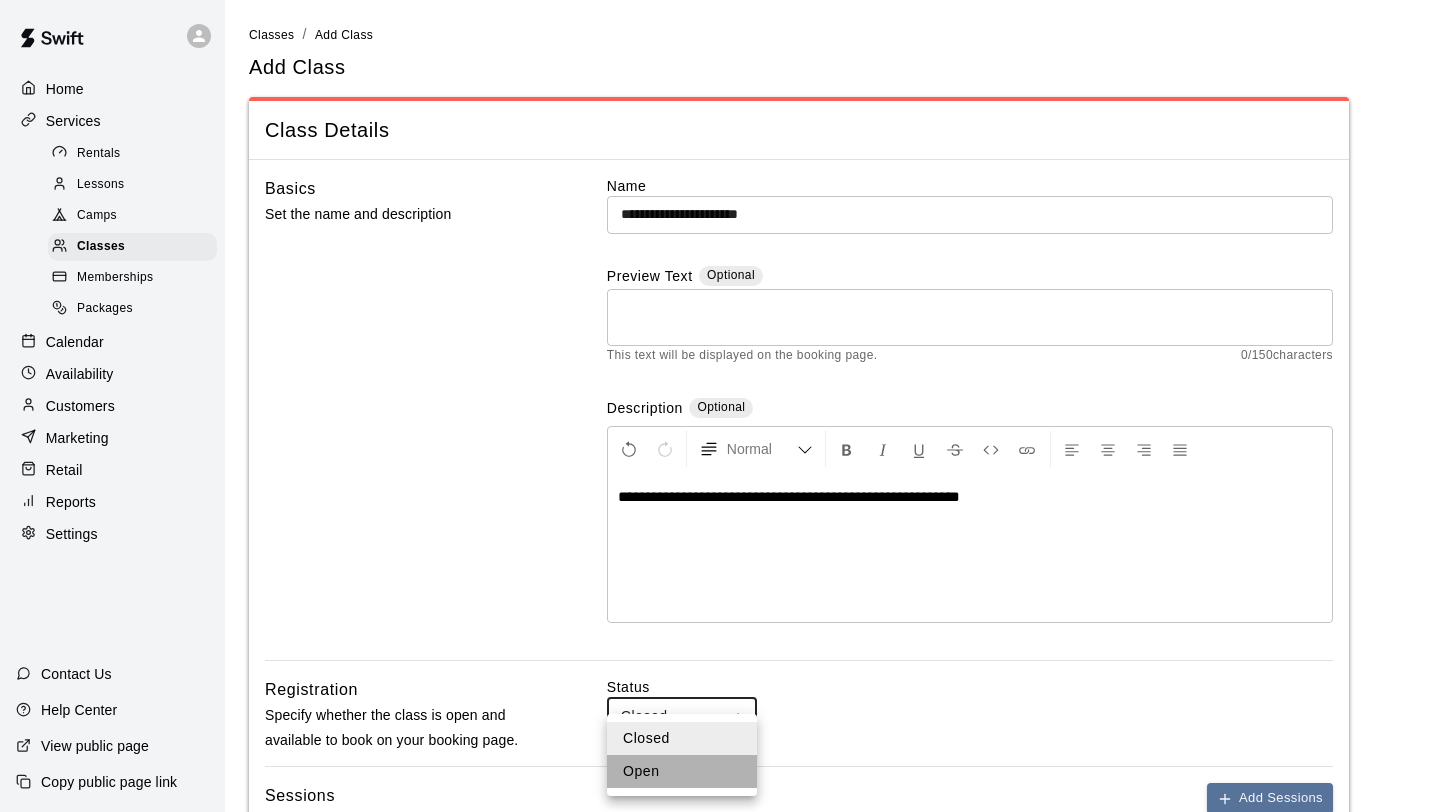 click on "Open" at bounding box center (682, 771) 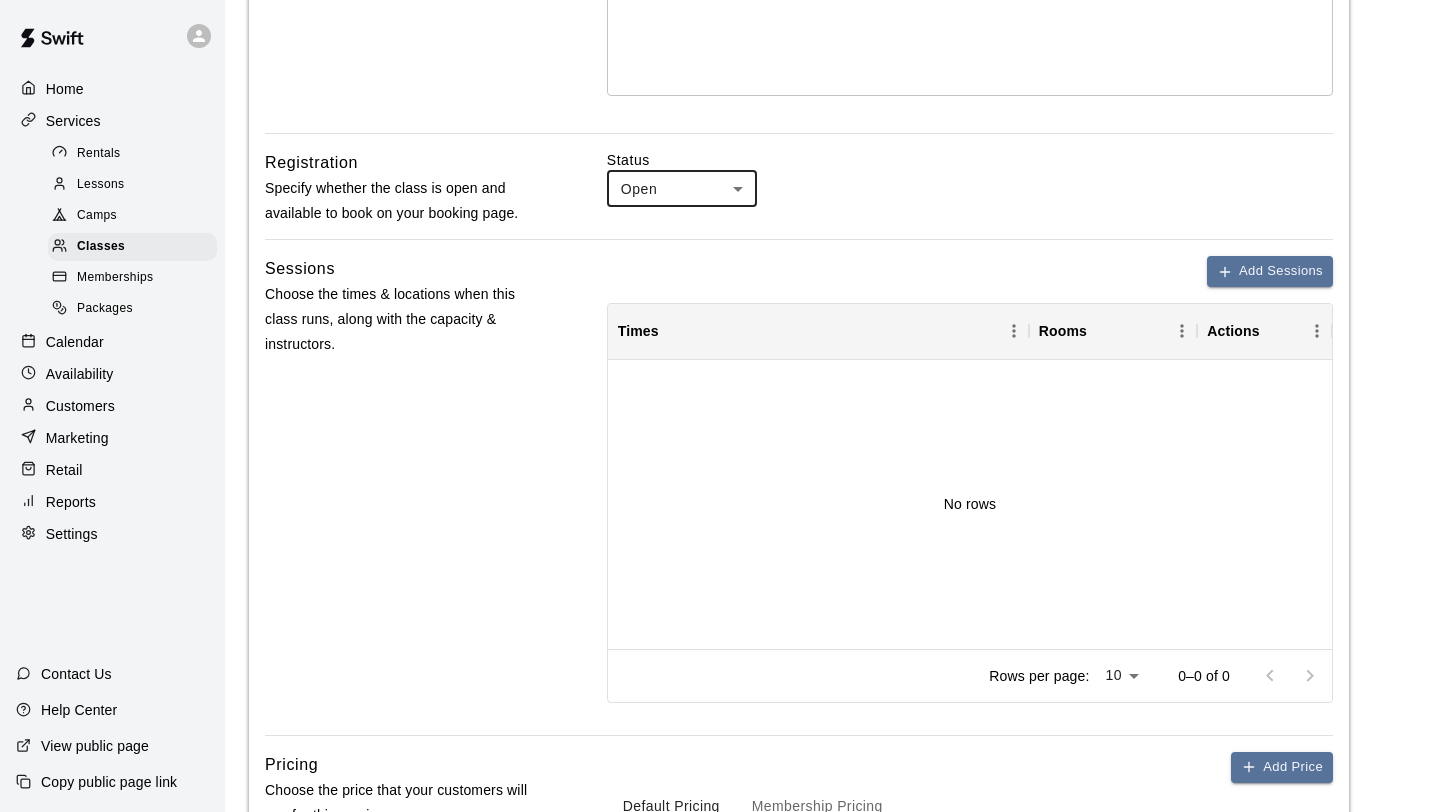 scroll, scrollTop: 537, scrollLeft: 0, axis: vertical 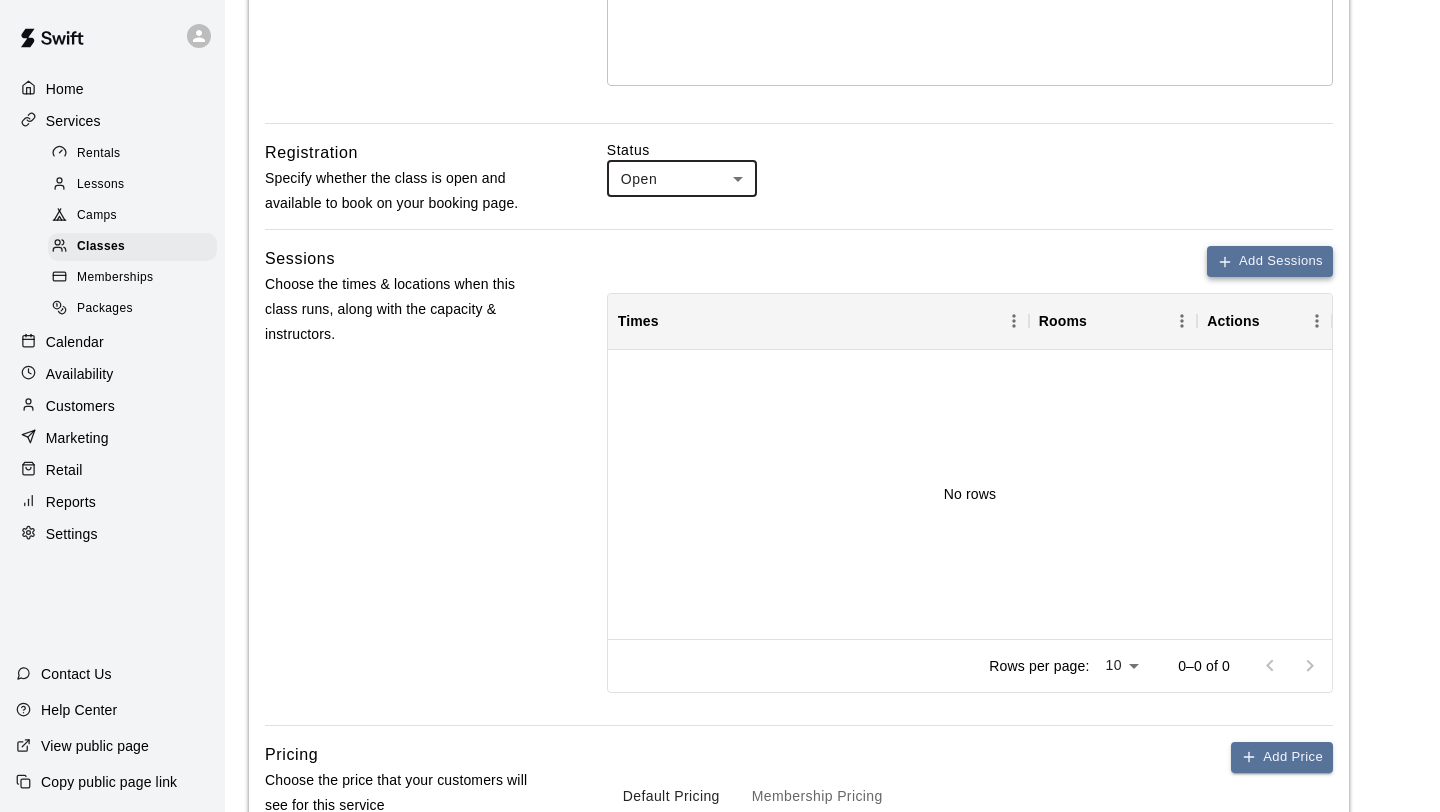 click on "Add Sessions" at bounding box center [1270, 261] 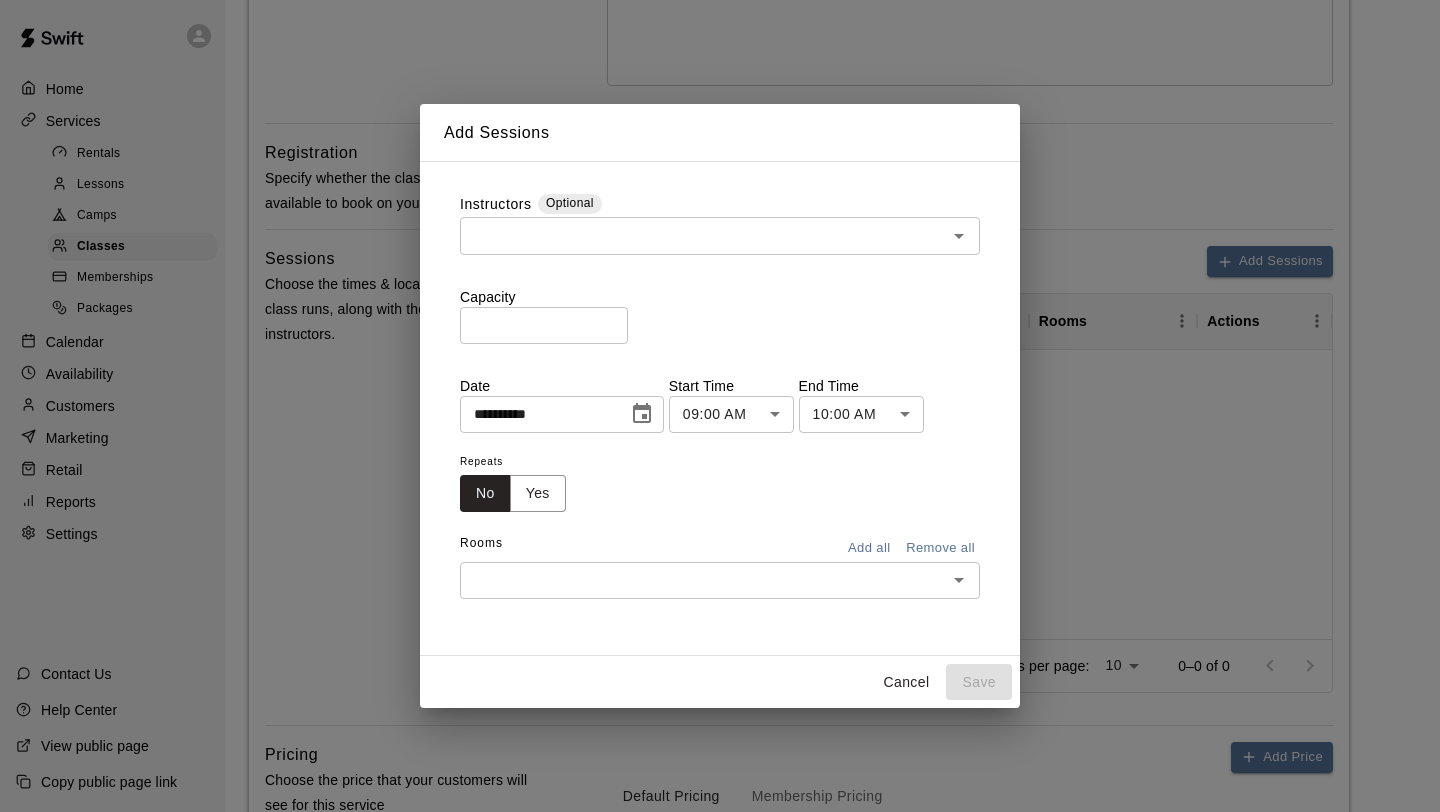 click at bounding box center [703, 235] 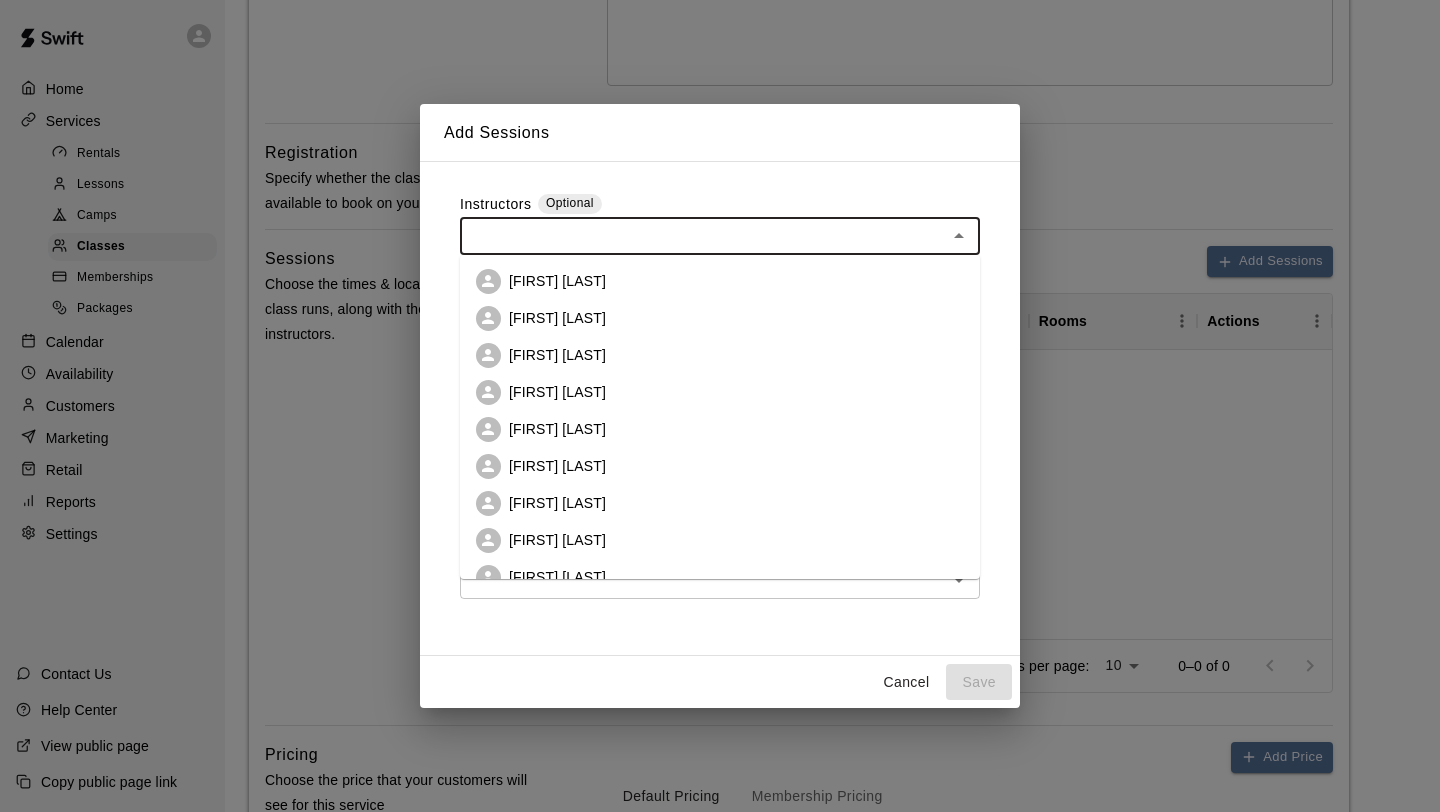 click on "Devin Alvarez" at bounding box center (557, 429) 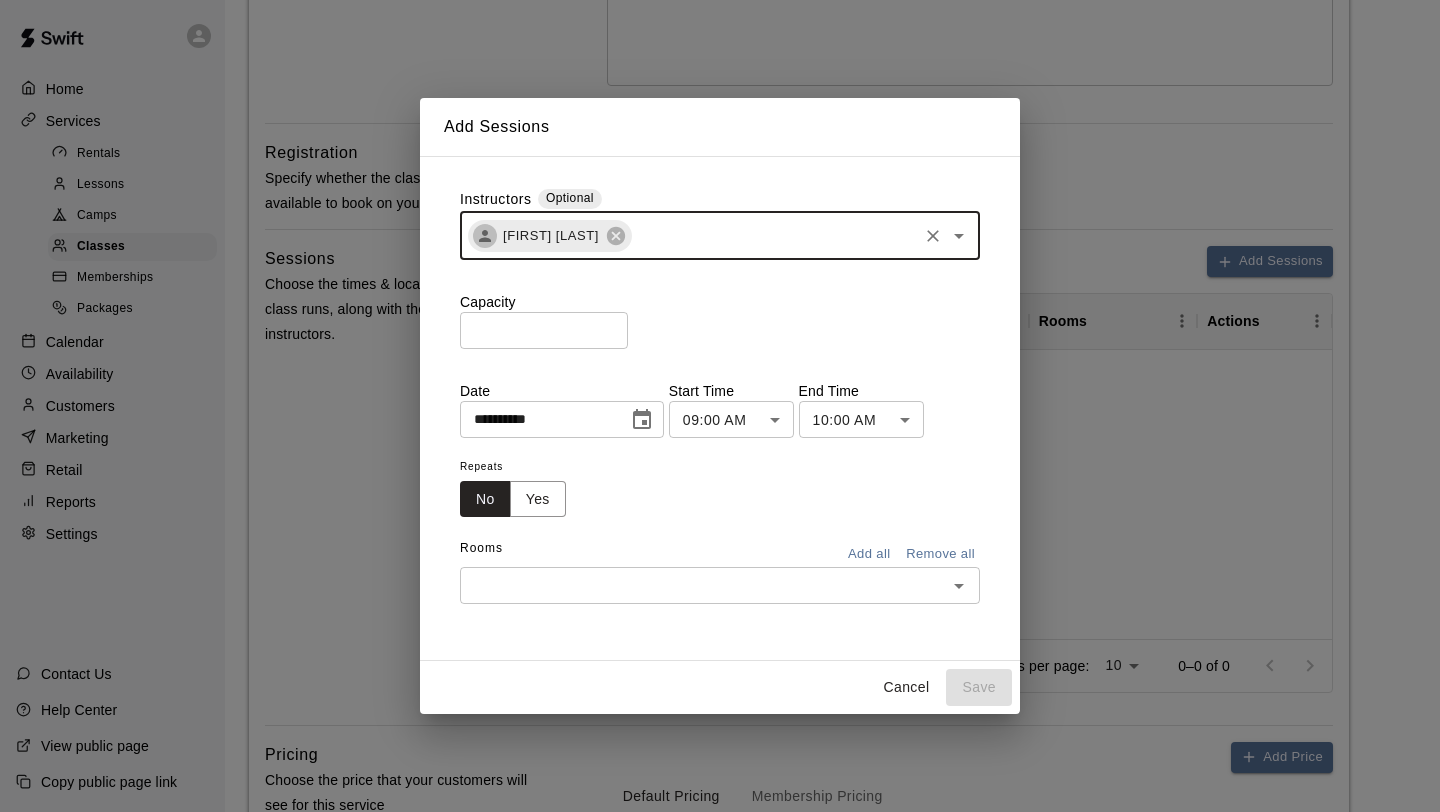 click 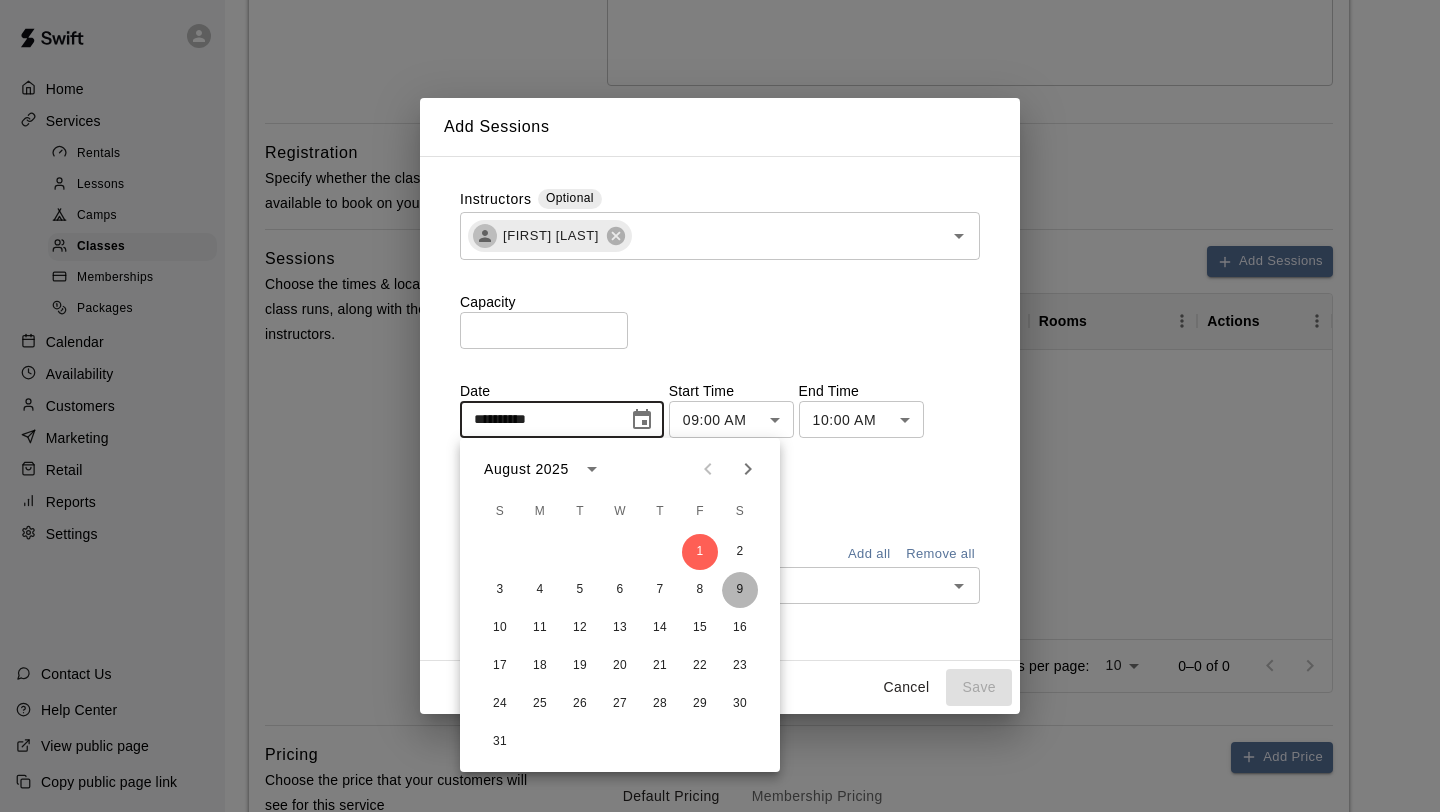 click on "9" at bounding box center [740, 590] 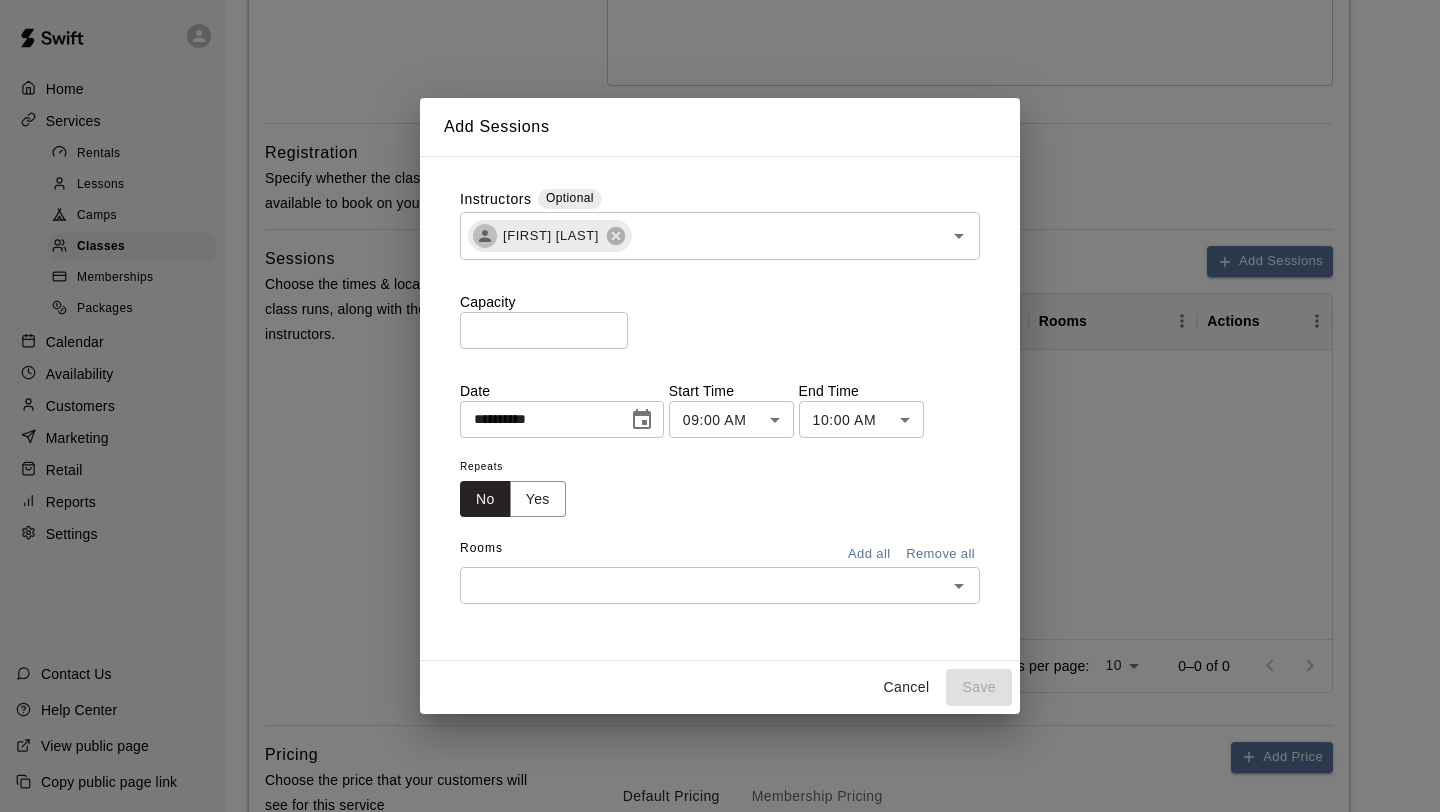 click on "**********" at bounding box center (720, 287) 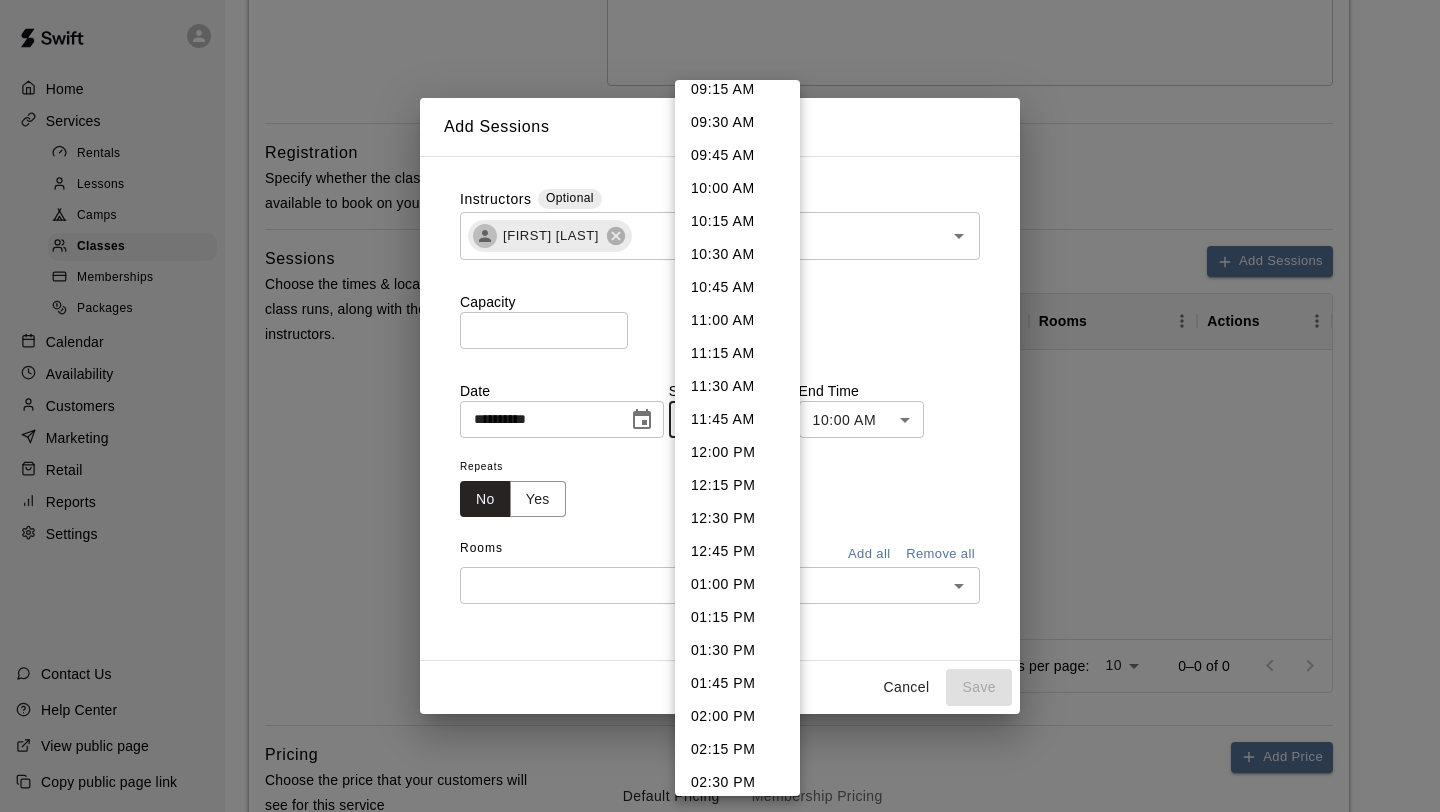 scroll, scrollTop: 1246, scrollLeft: 0, axis: vertical 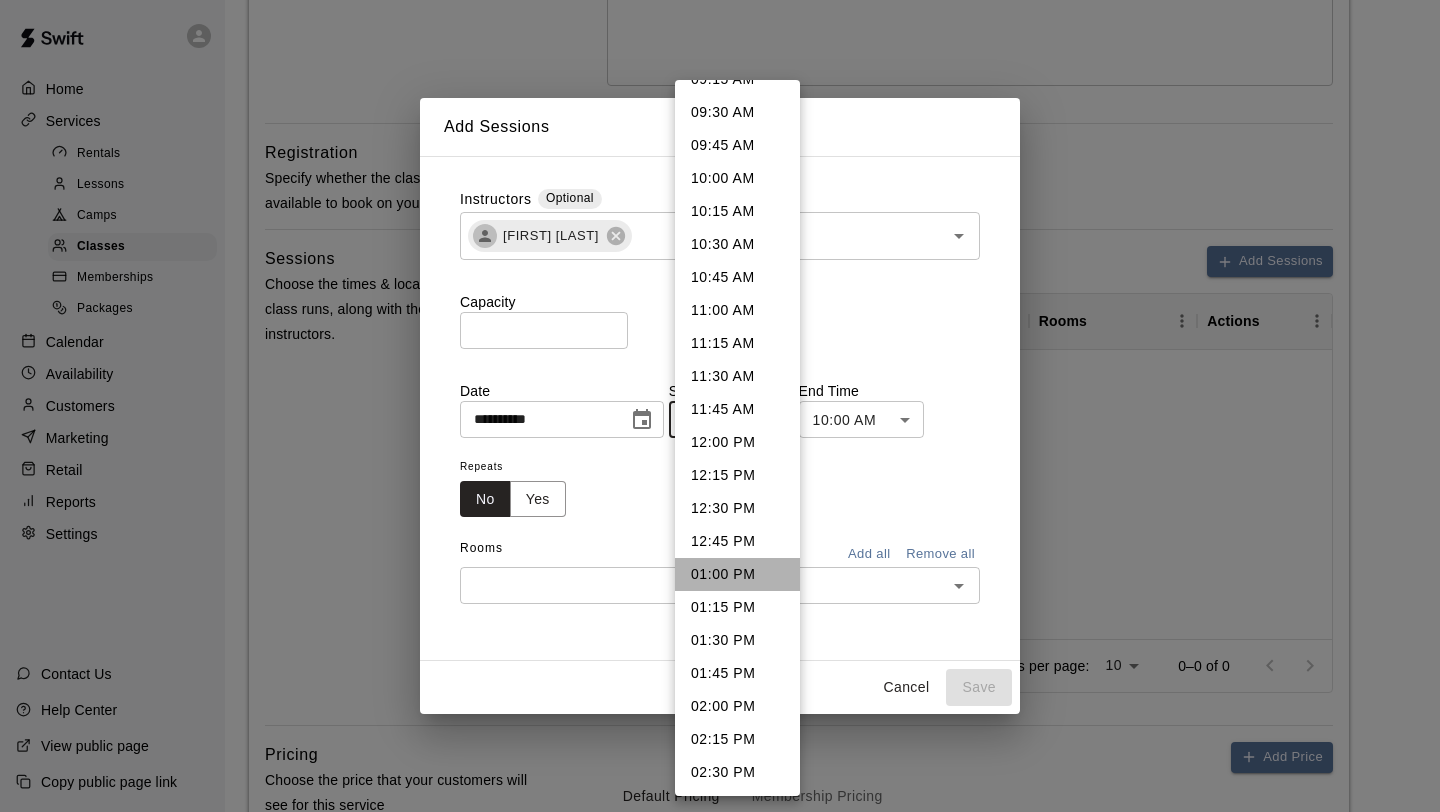 click on "01:00 PM" at bounding box center [737, 574] 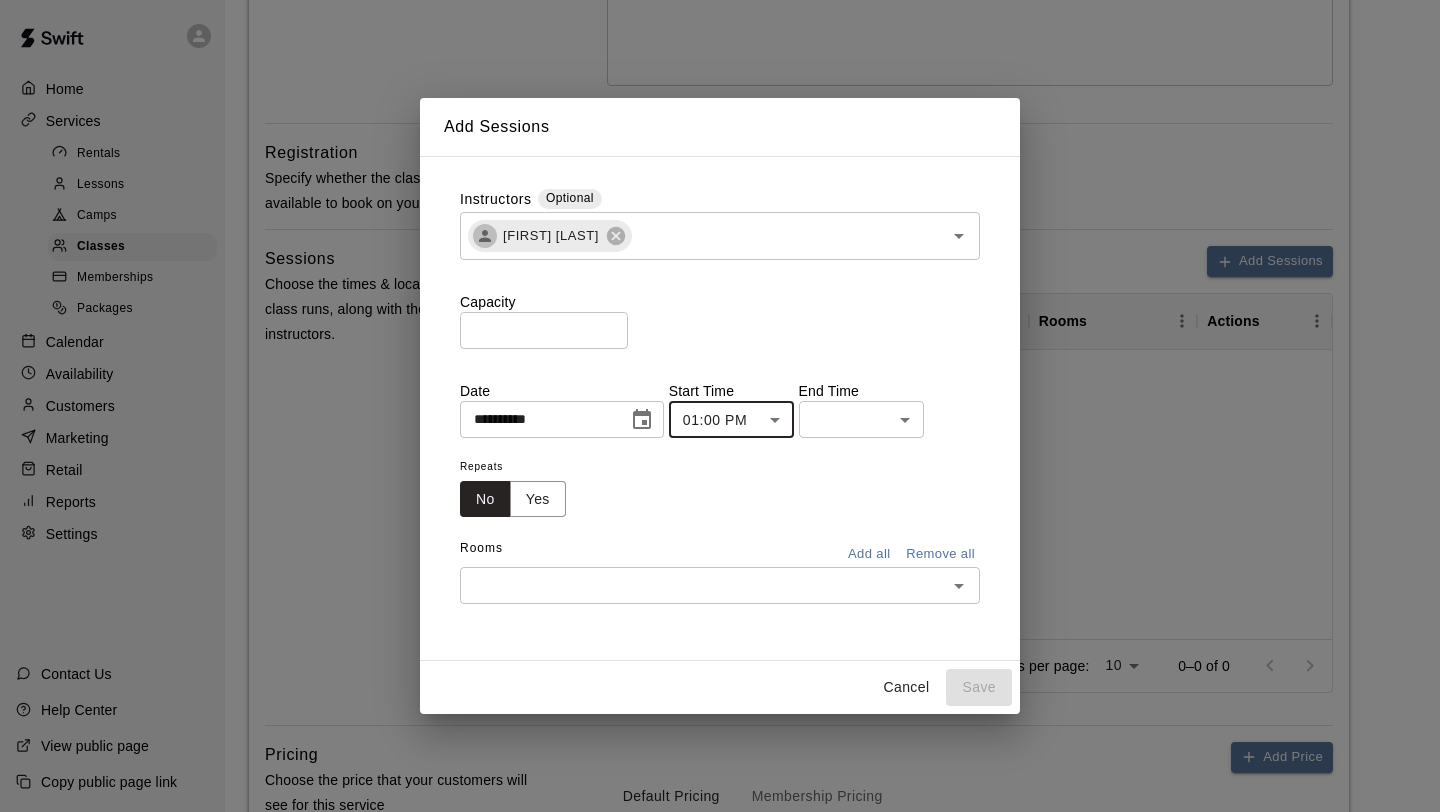 click on "**********" at bounding box center [720, 287] 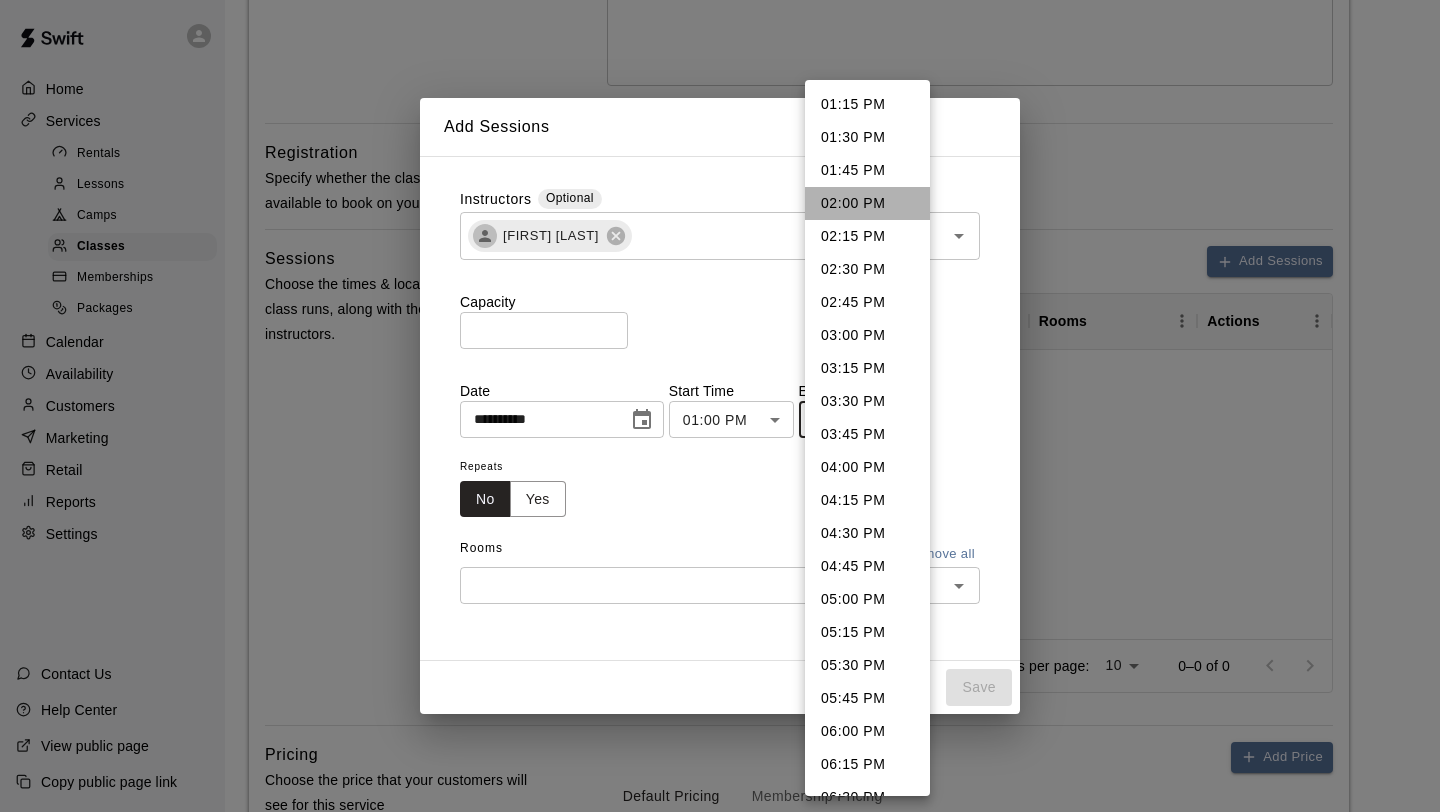 click on "02:00 PM" at bounding box center (867, 203) 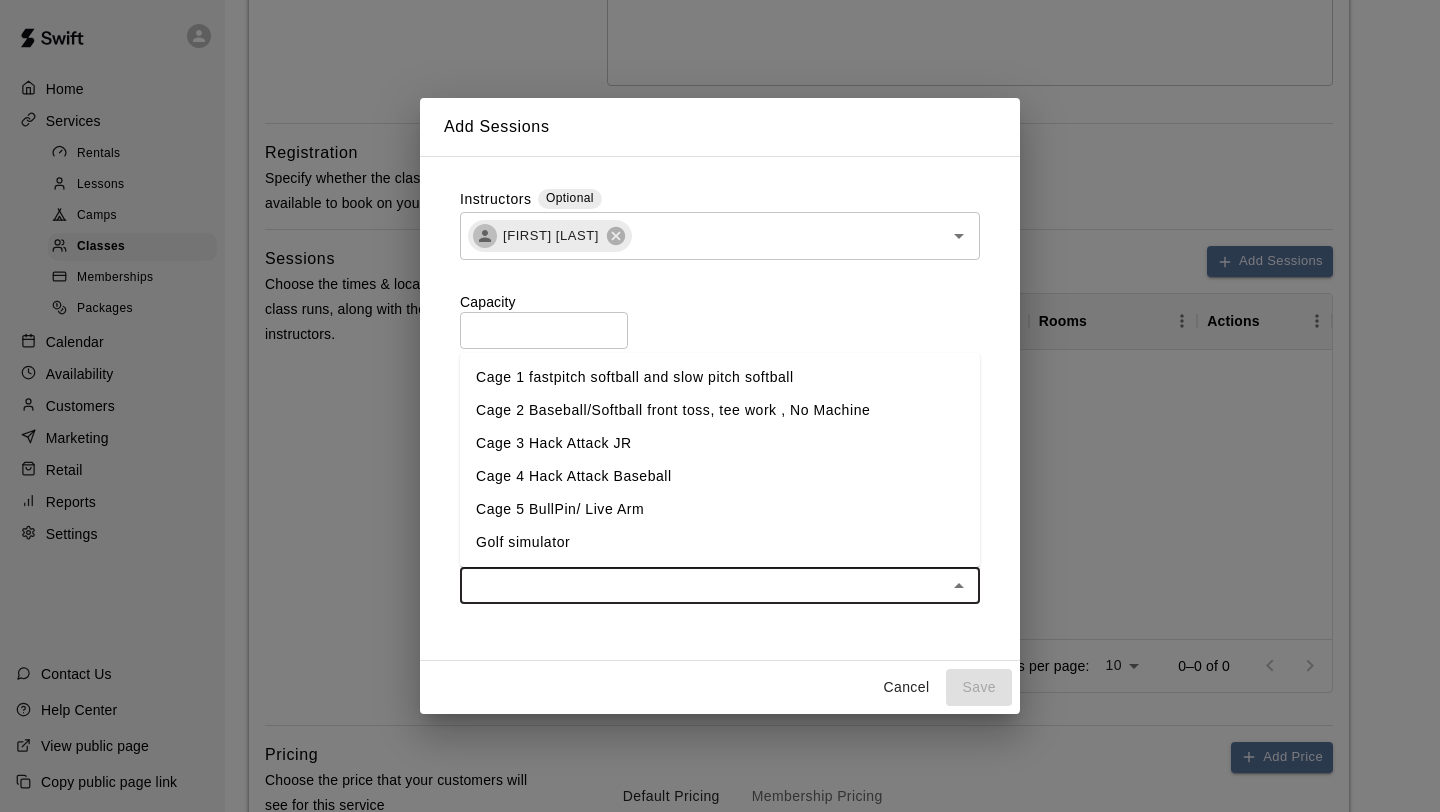 click at bounding box center (703, 585) 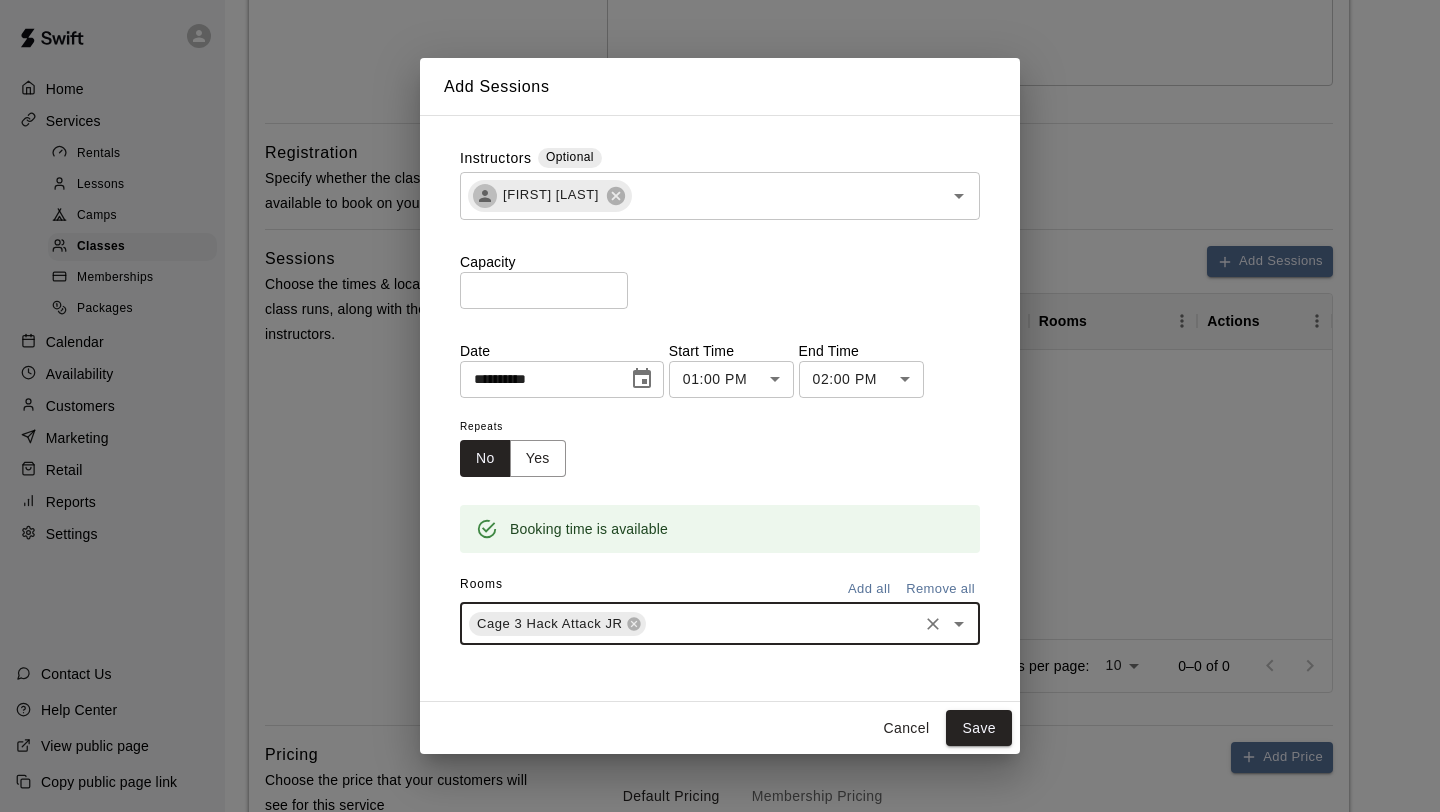 click at bounding box center (782, 623) 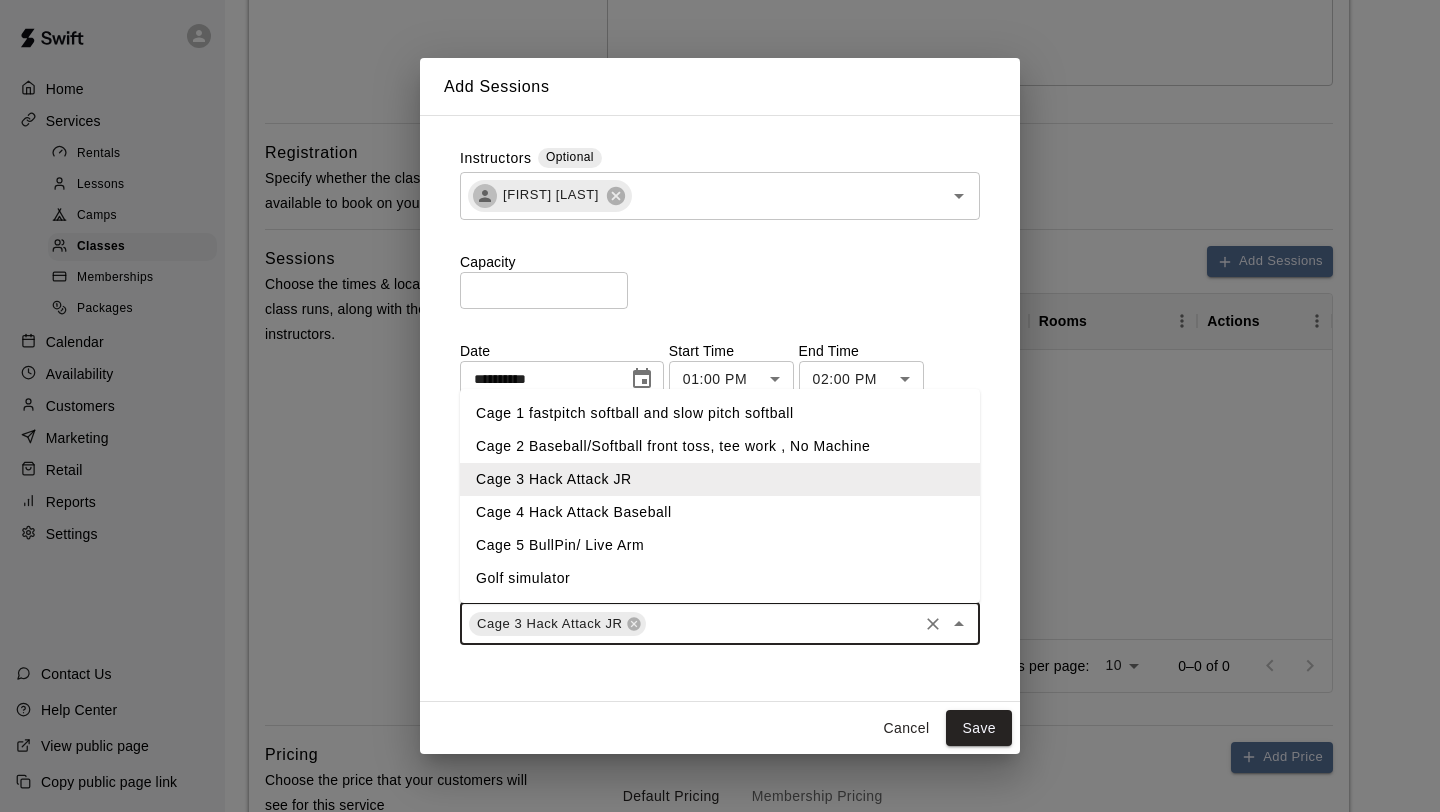 click on "Cage 4 Hack Attack Baseball" at bounding box center (720, 512) 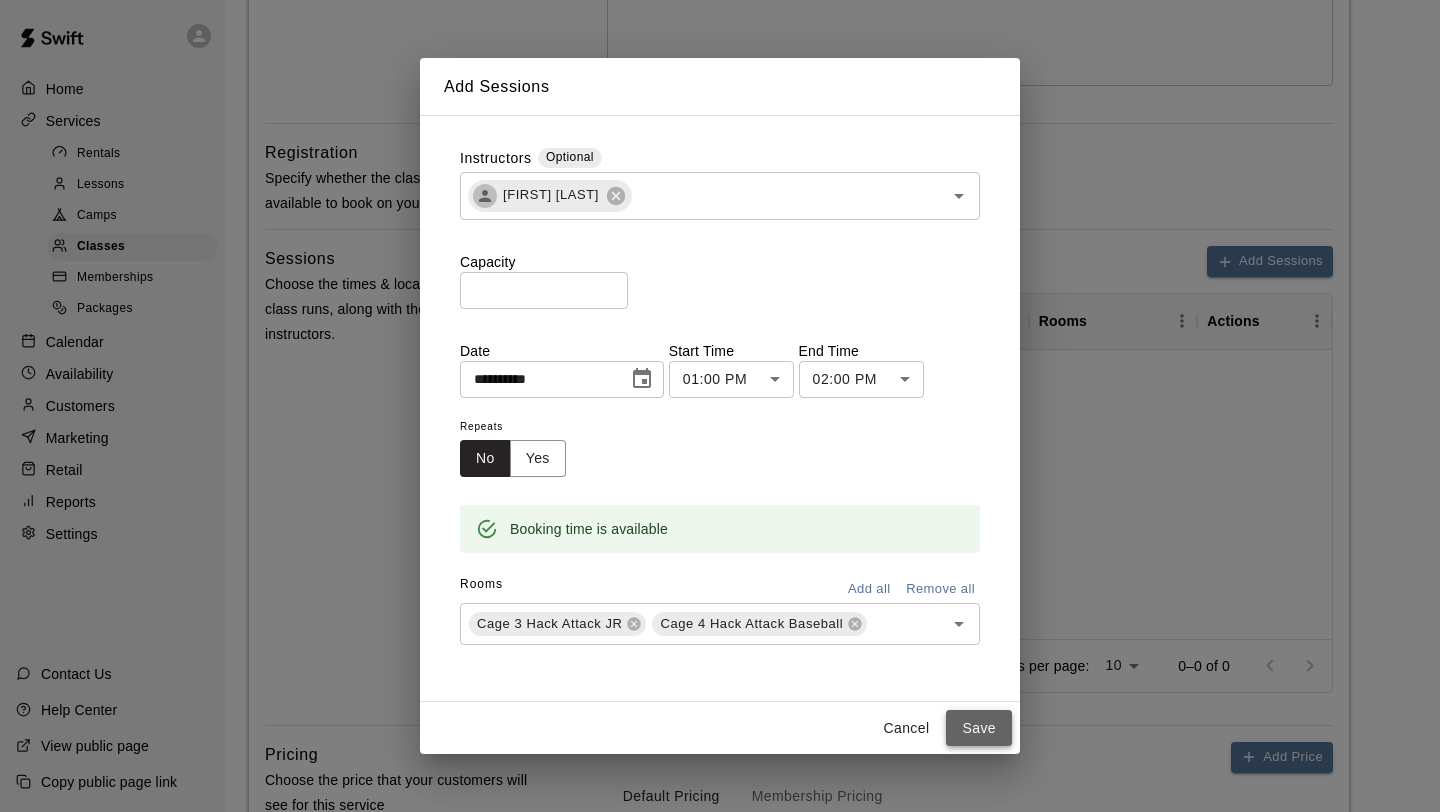 click on "Save" at bounding box center (979, 728) 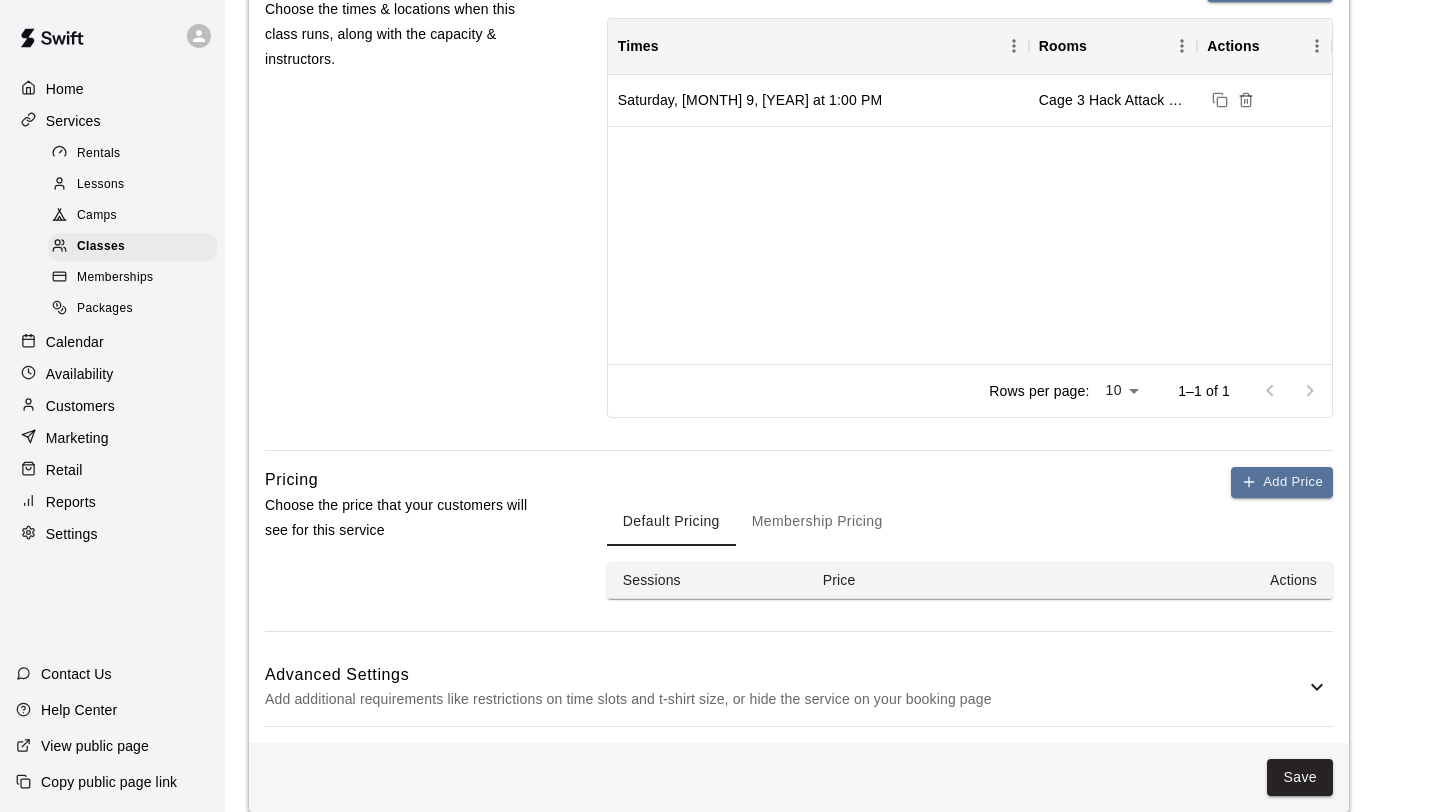 scroll, scrollTop: 836, scrollLeft: 0, axis: vertical 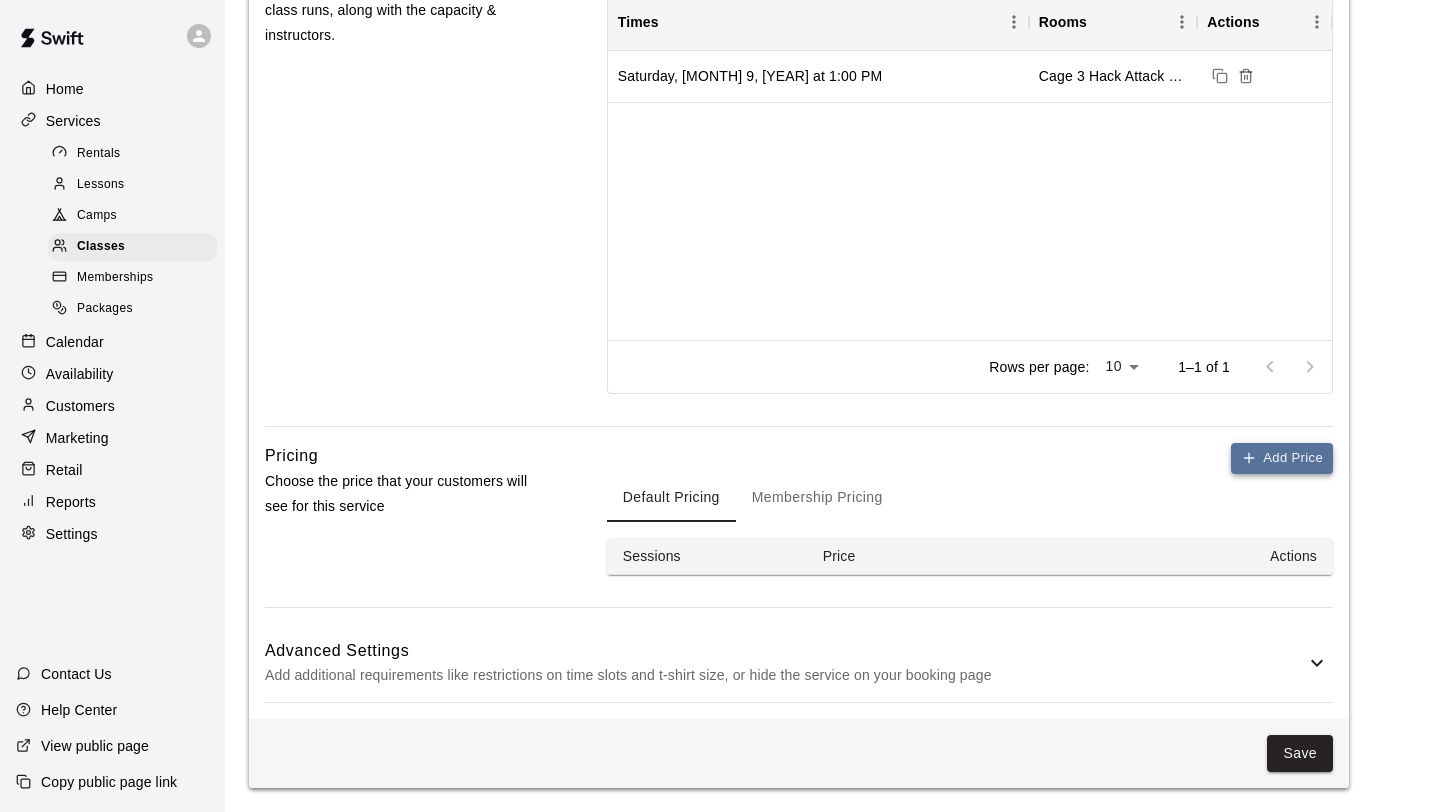 click 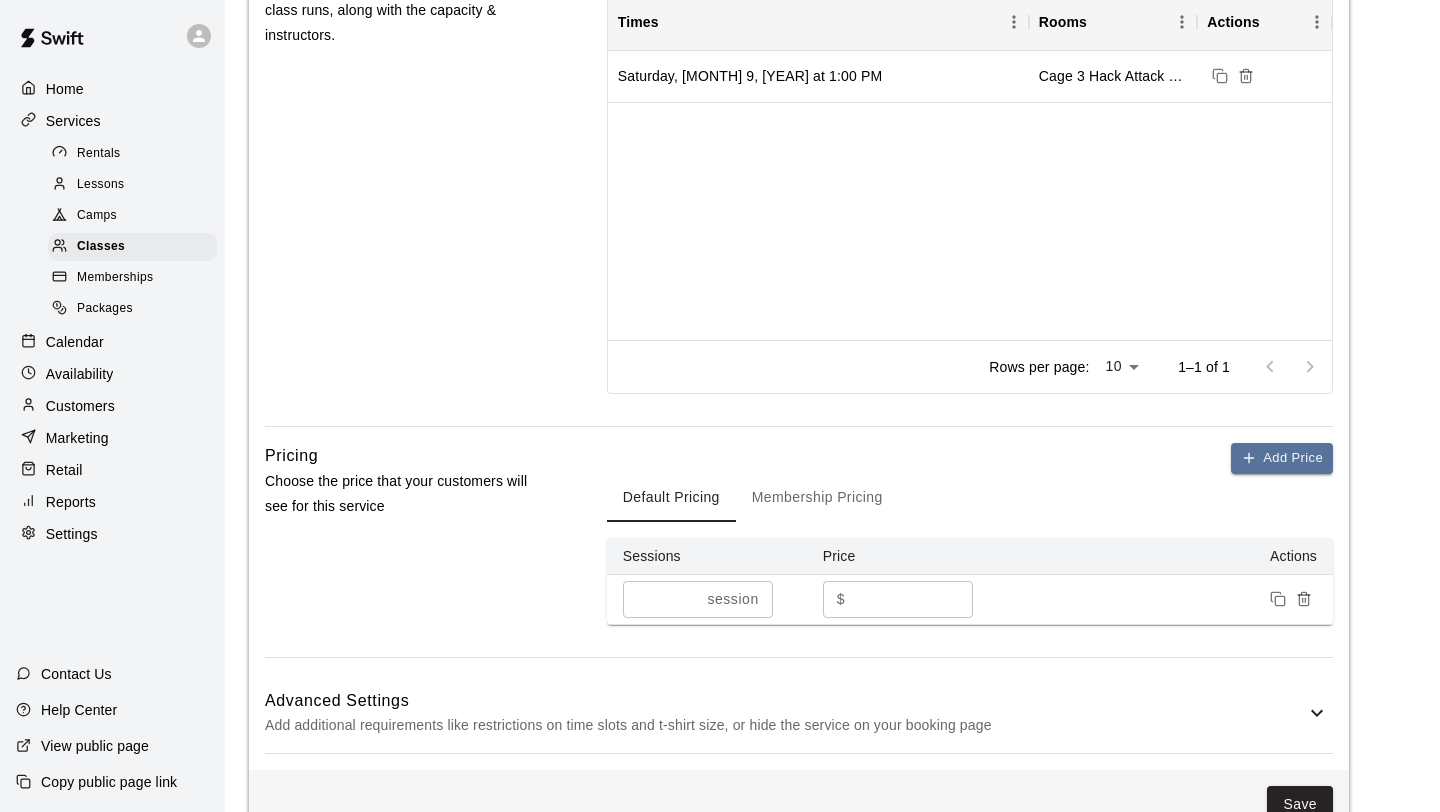 scroll, scrollTop: 886, scrollLeft: 0, axis: vertical 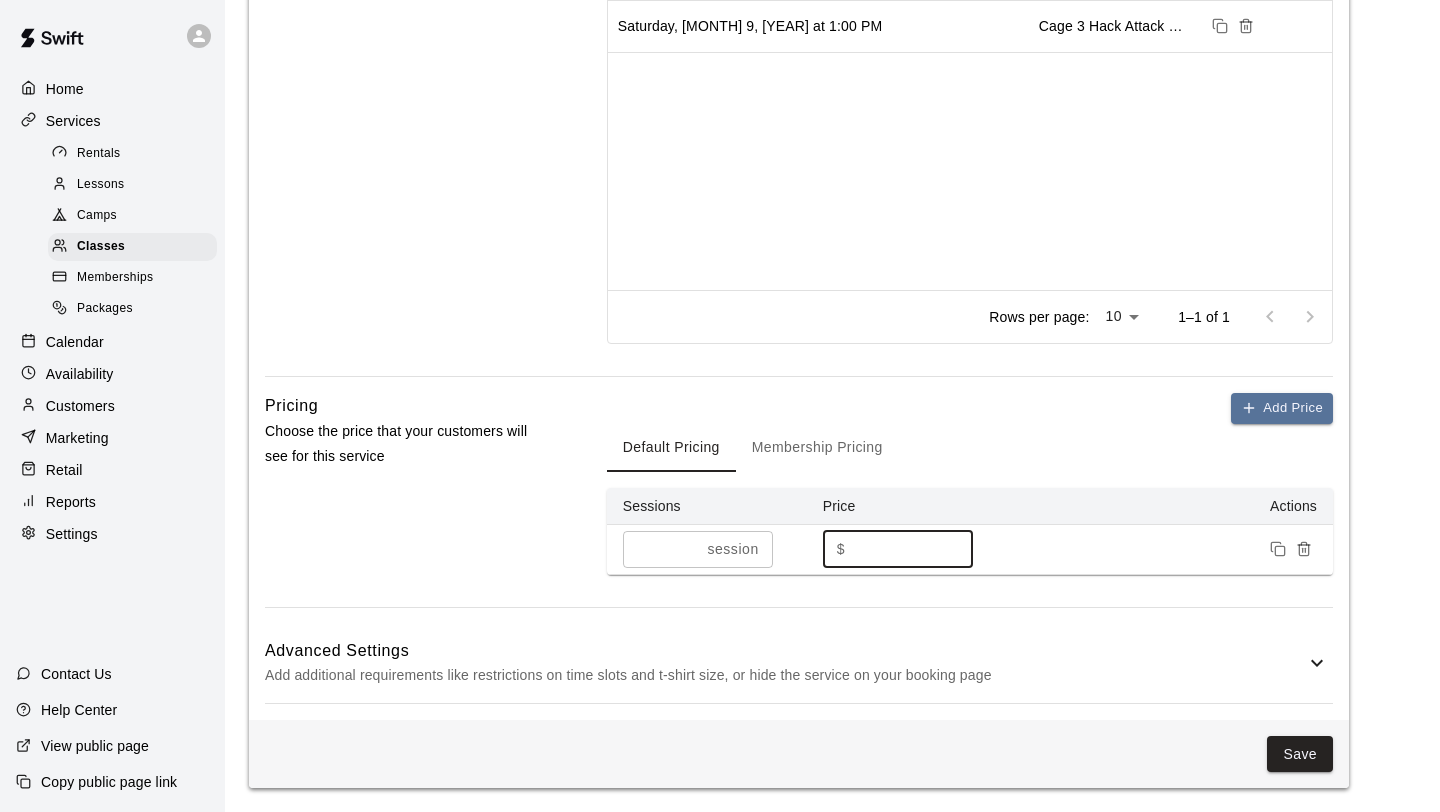 click on "*" at bounding box center [913, 549] 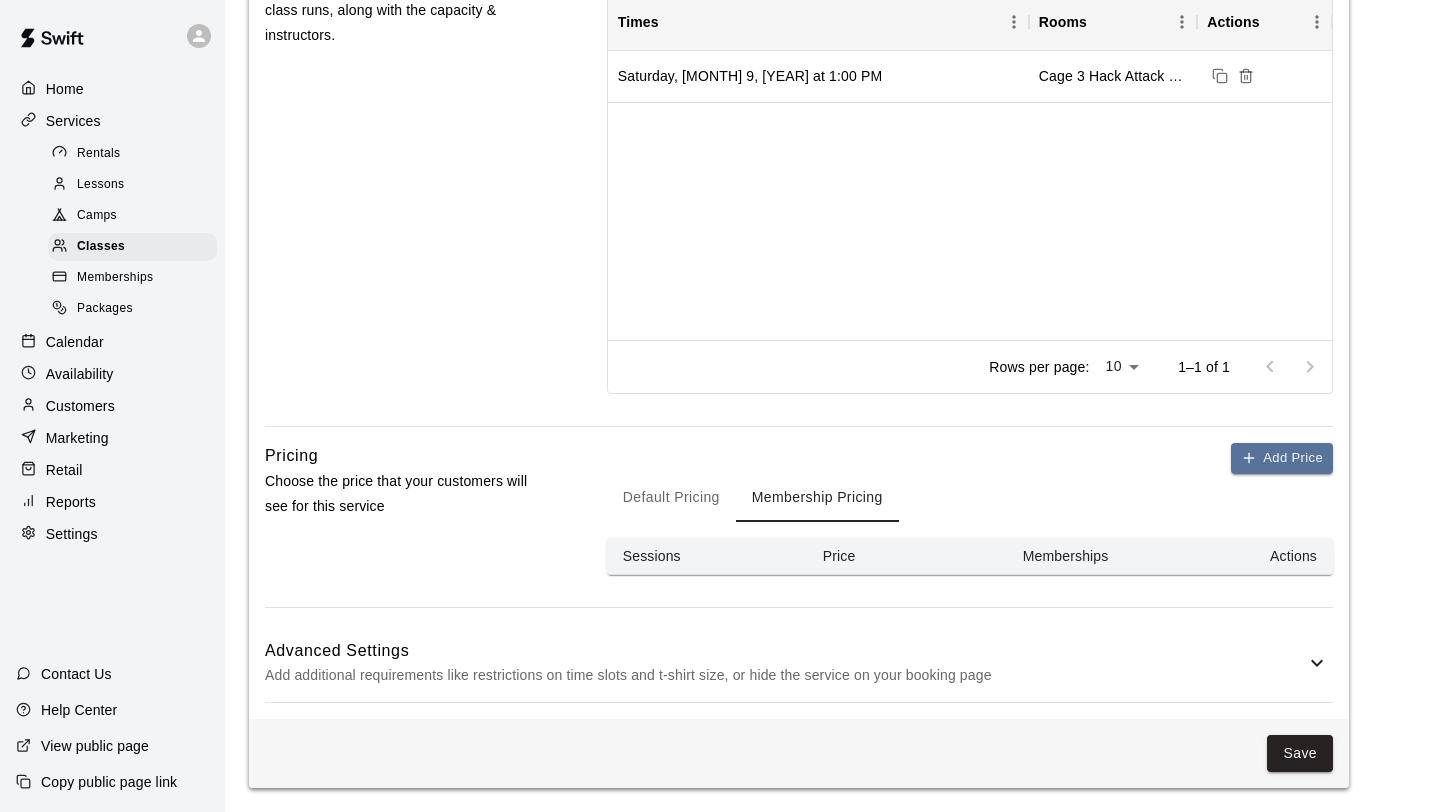 scroll, scrollTop: 836, scrollLeft: 0, axis: vertical 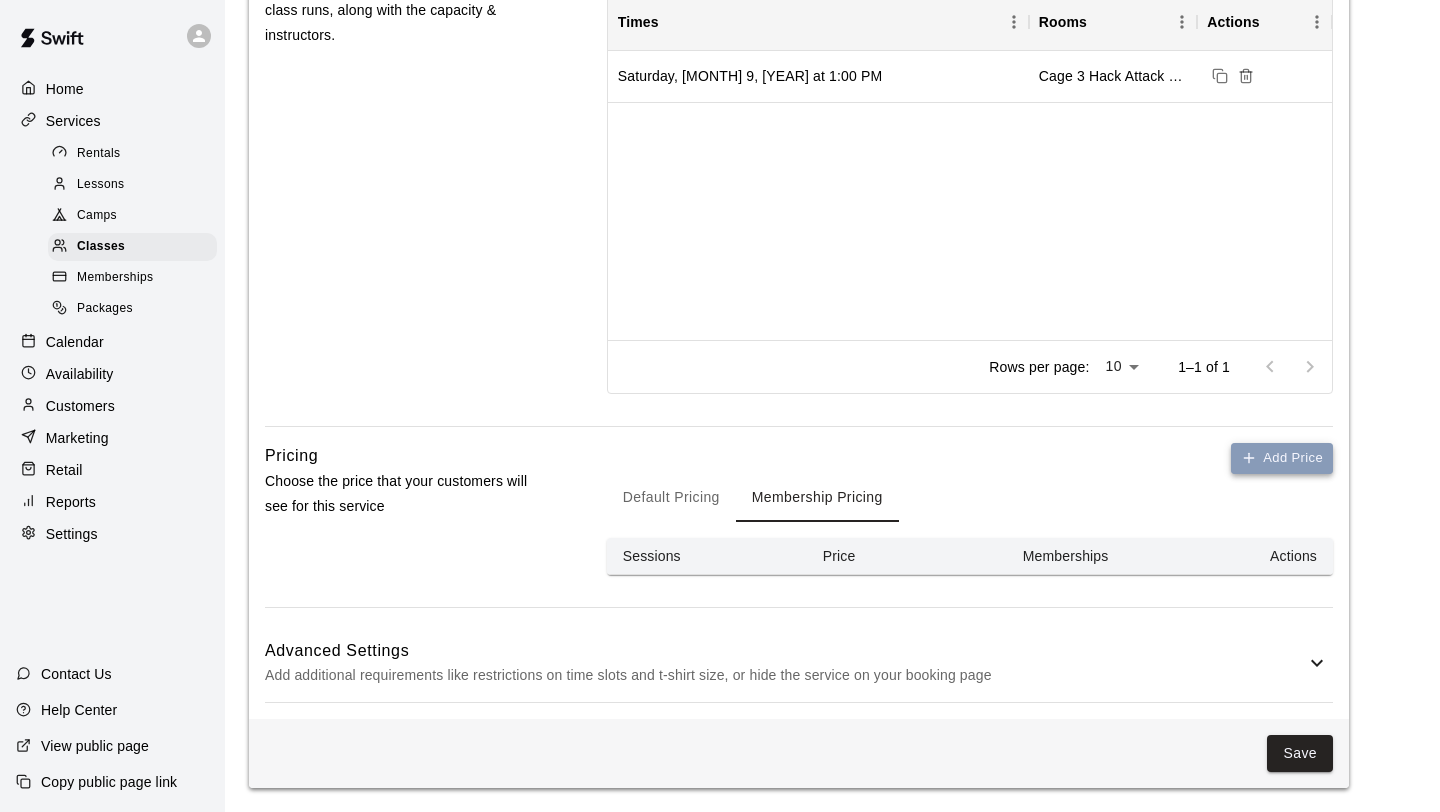 click 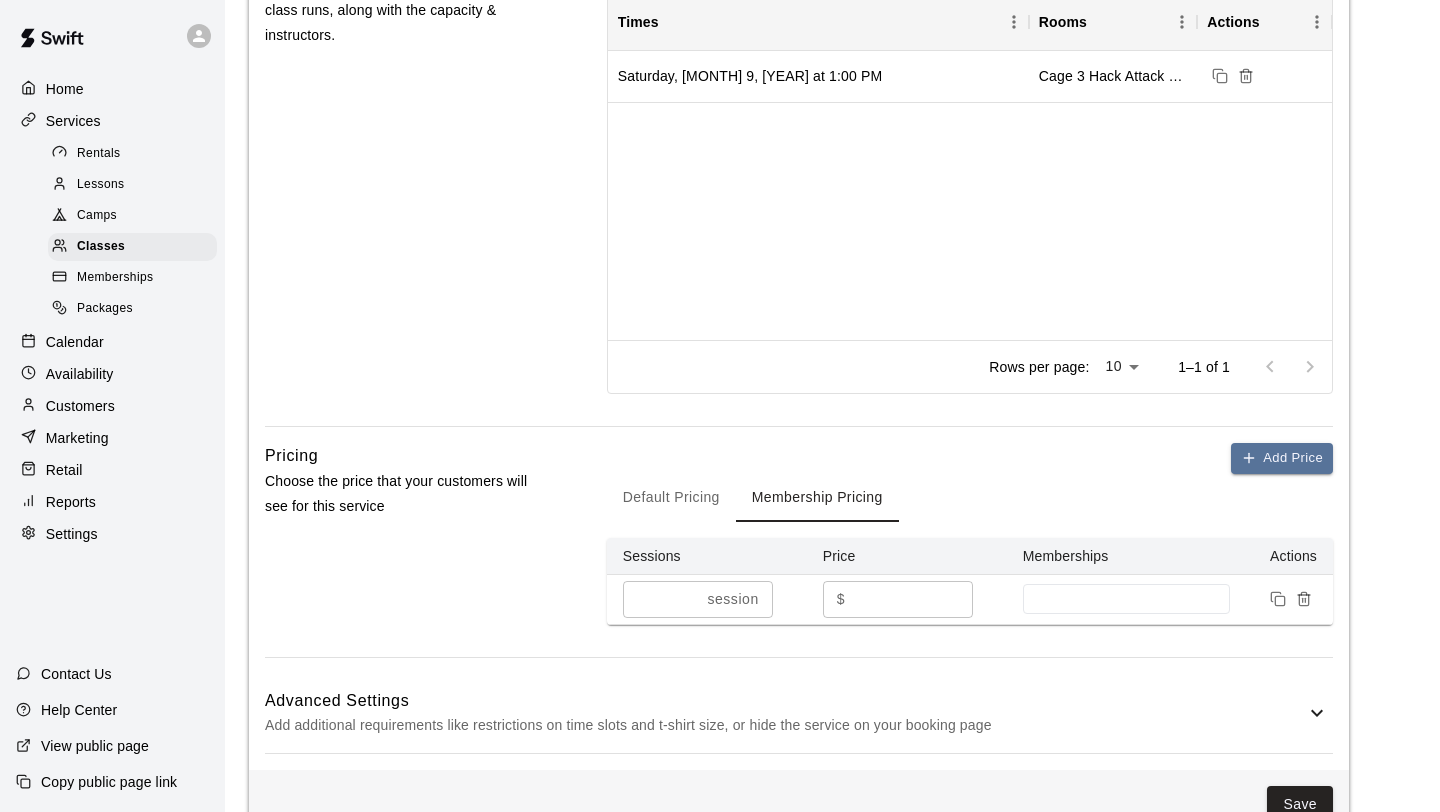 click on "*" at bounding box center [913, 599] 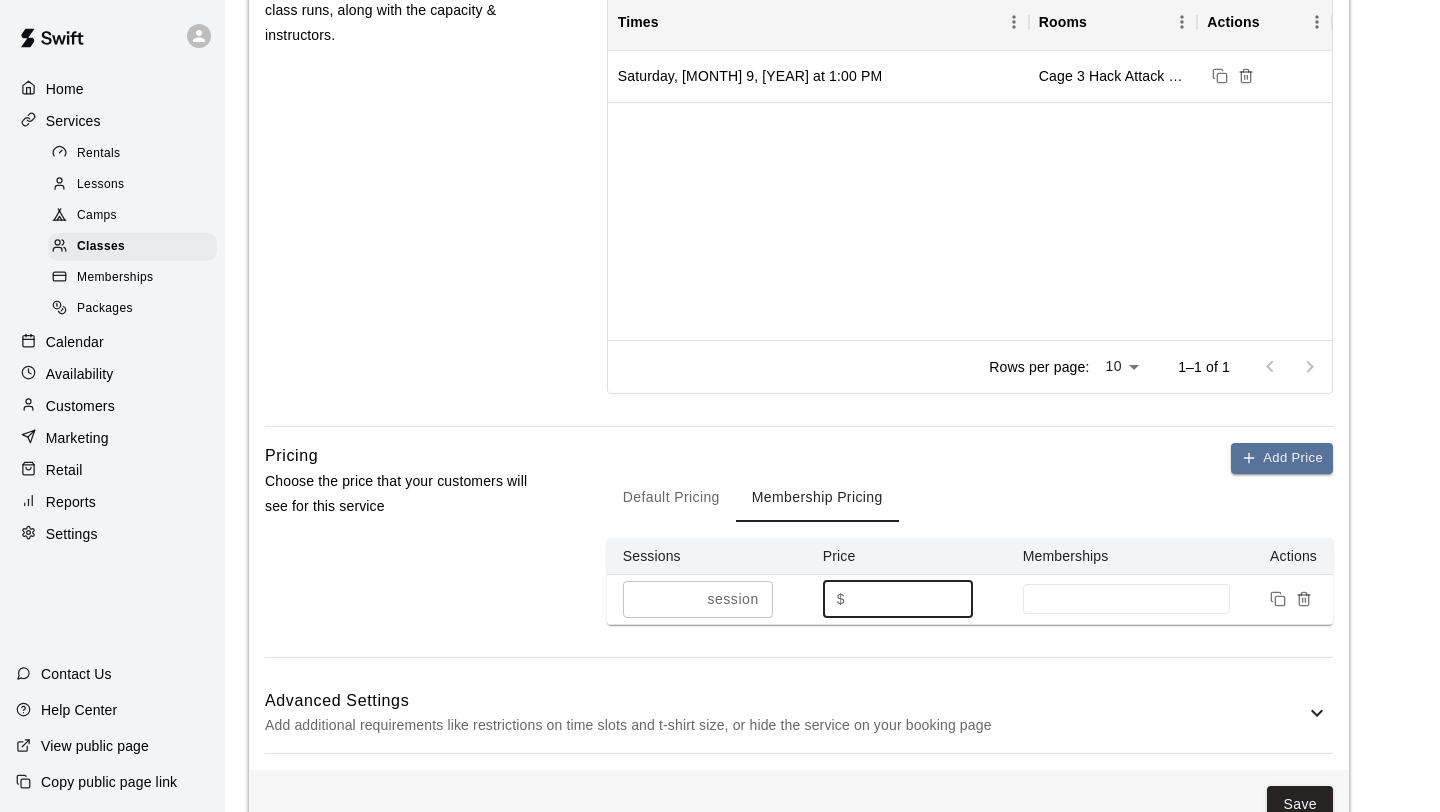 type on "*" 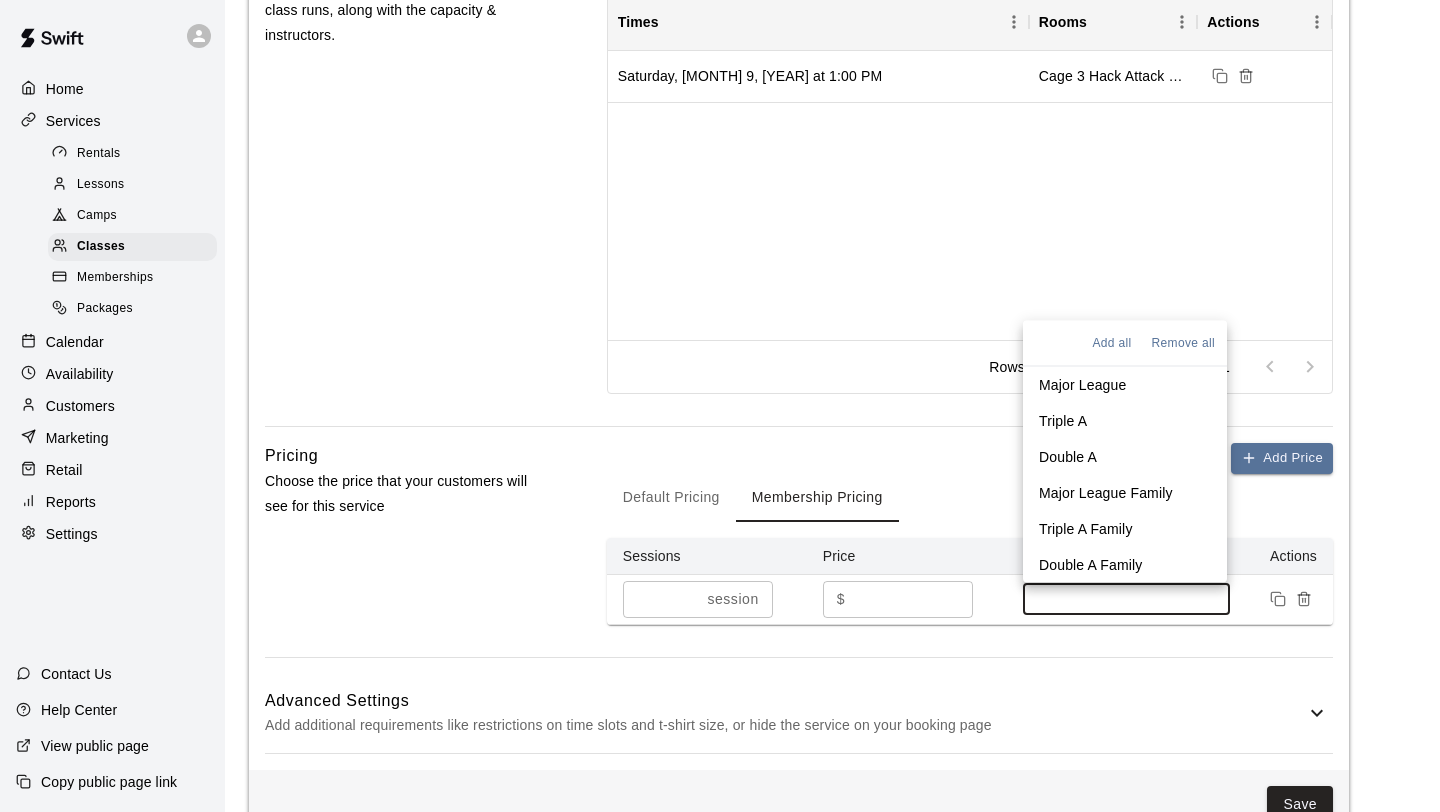 click at bounding box center [1127, 599] 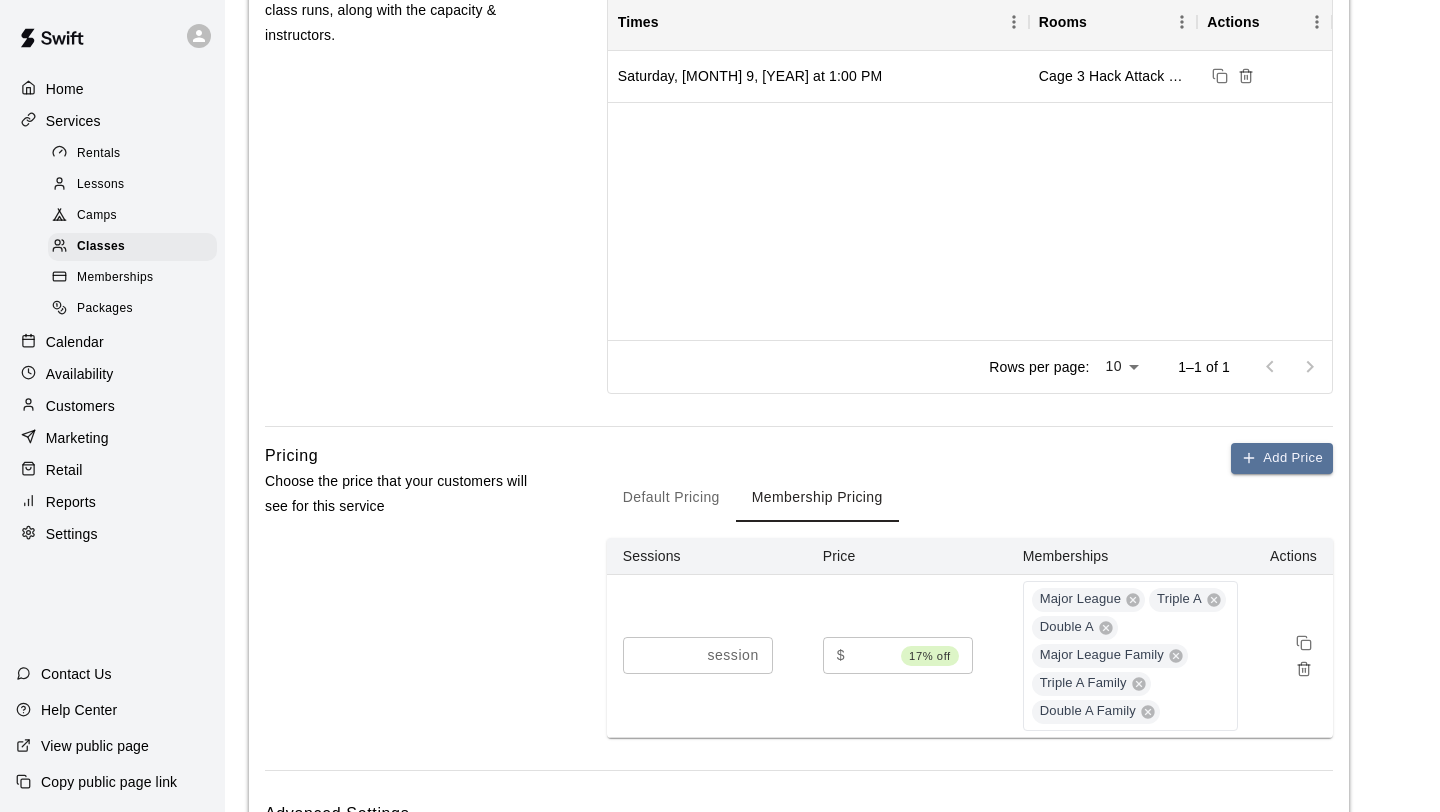 click on "**" at bounding box center [873, 655] 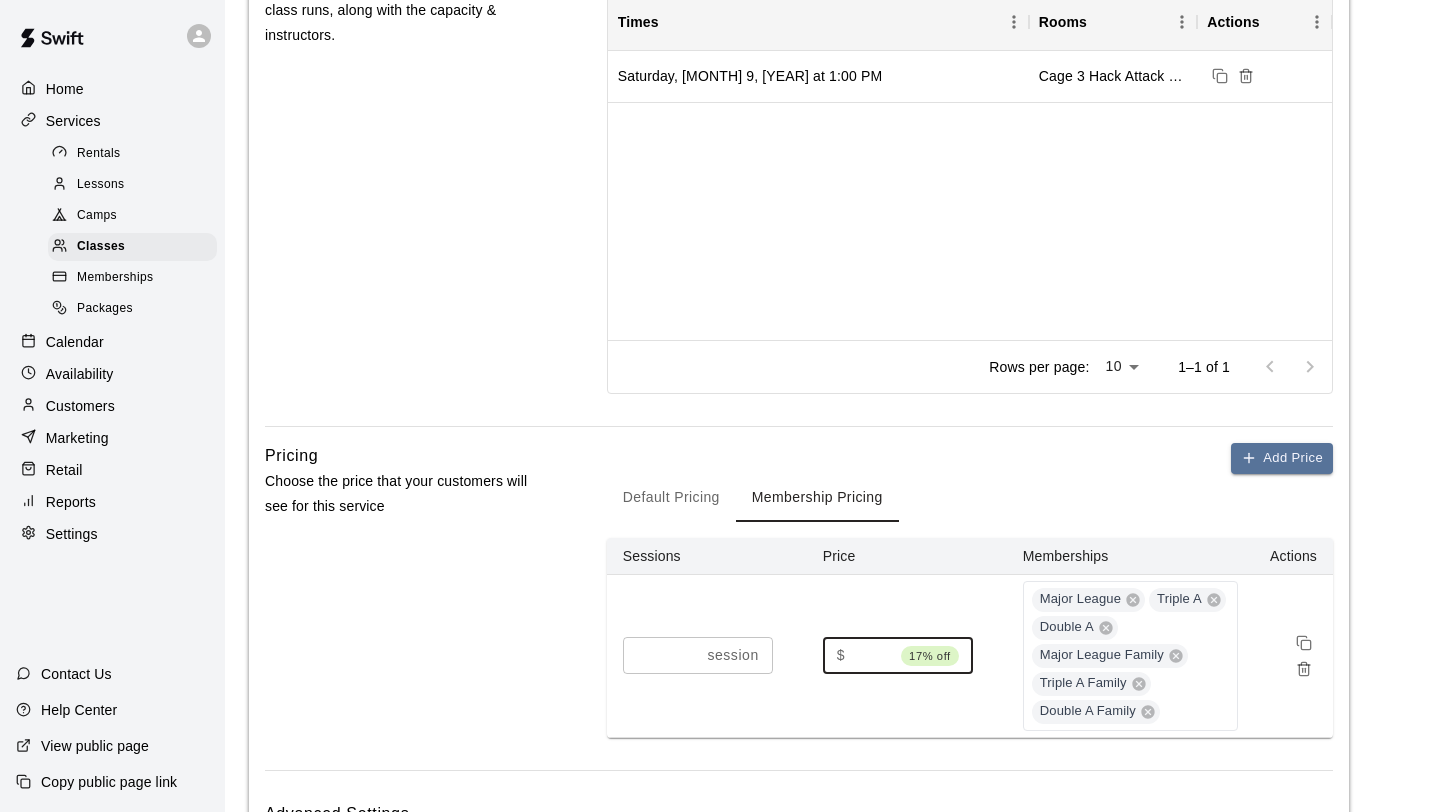 type on "*" 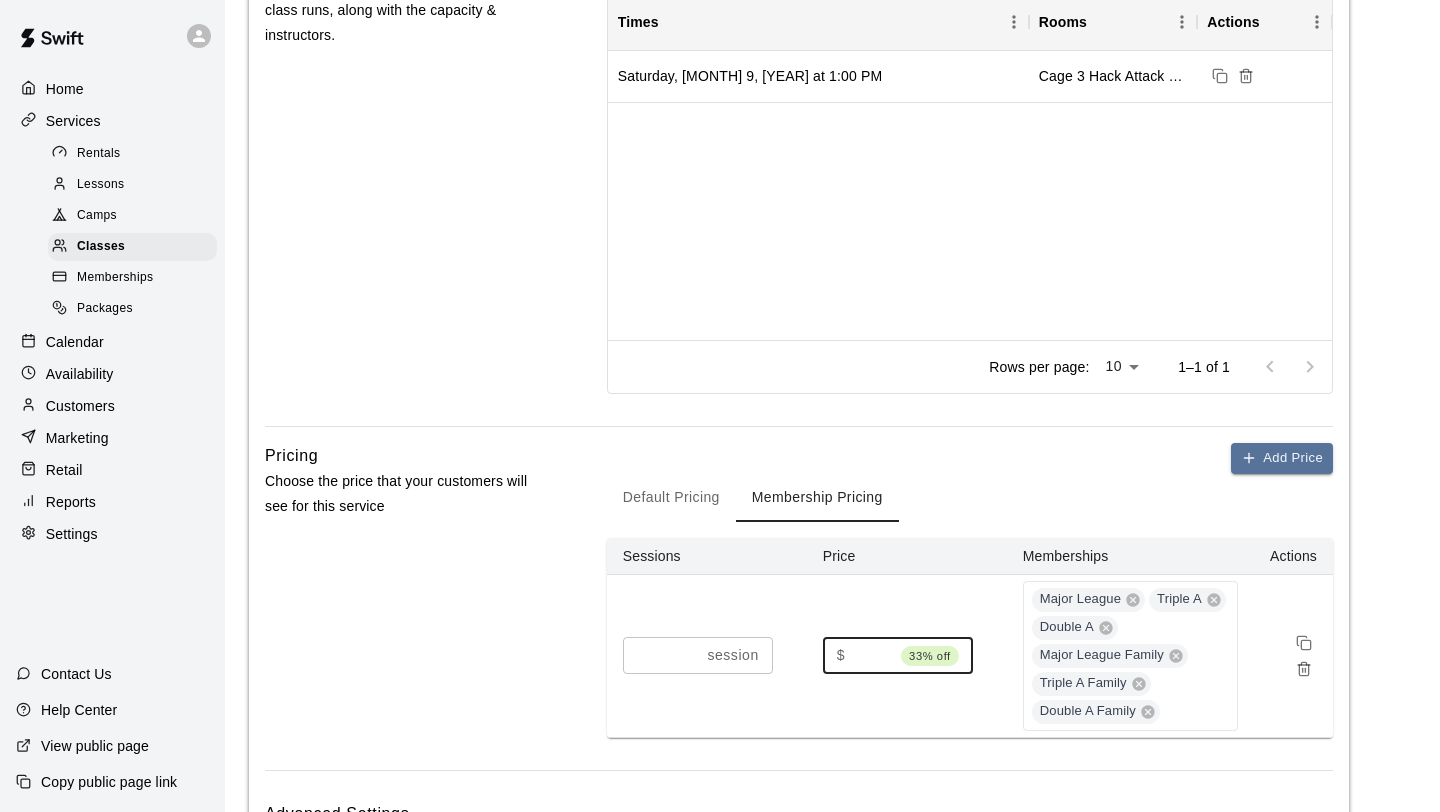 type on "*" 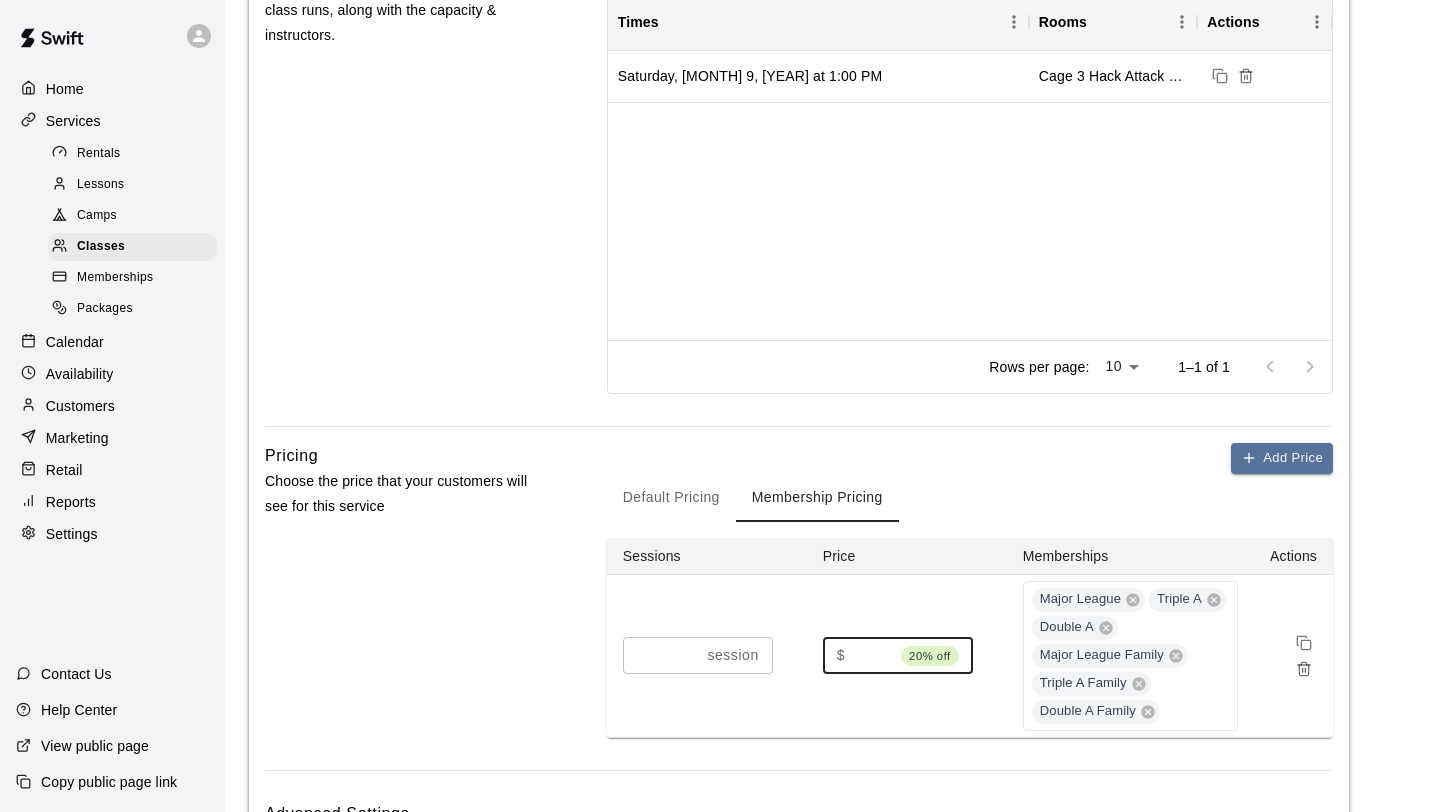 type on "**" 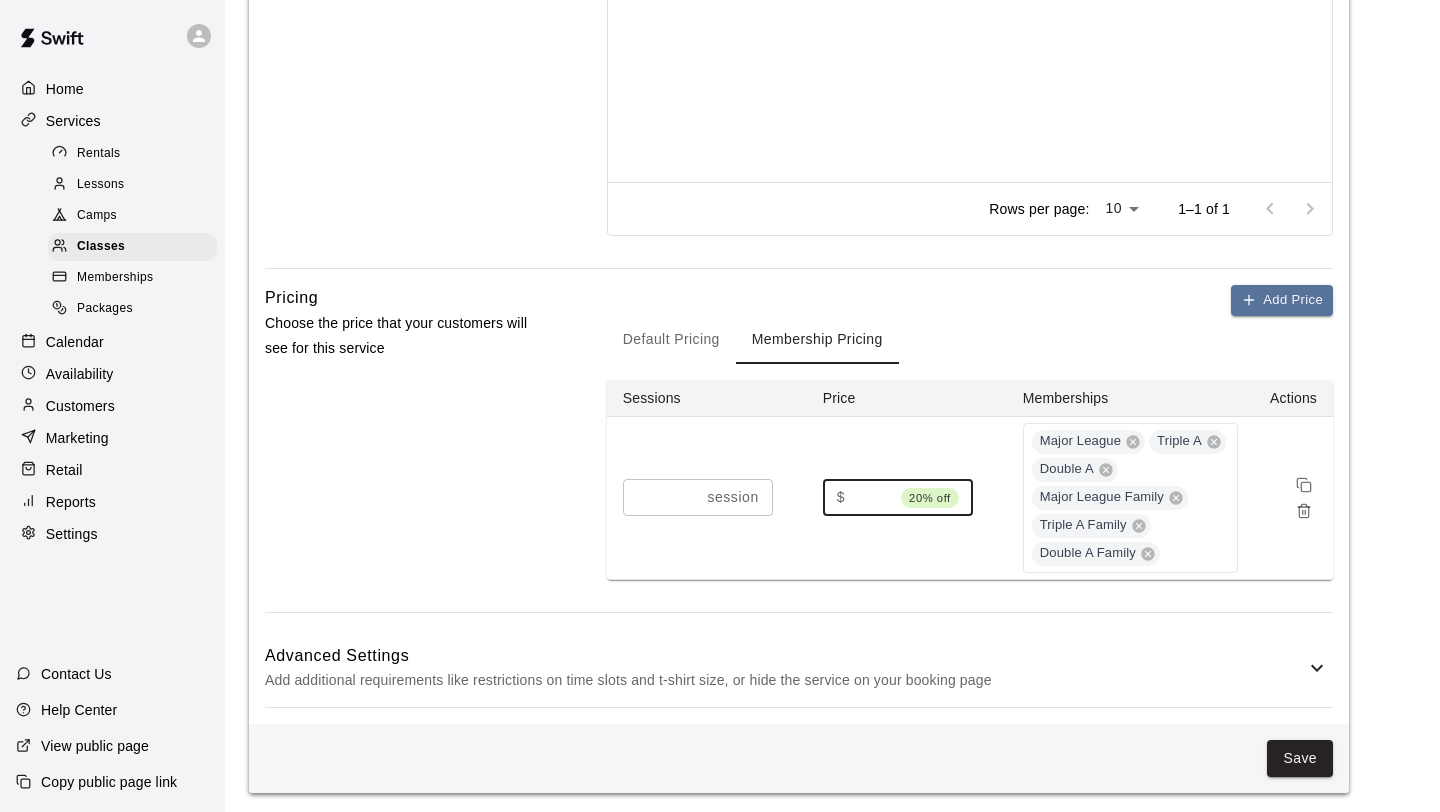 scroll, scrollTop: 999, scrollLeft: 0, axis: vertical 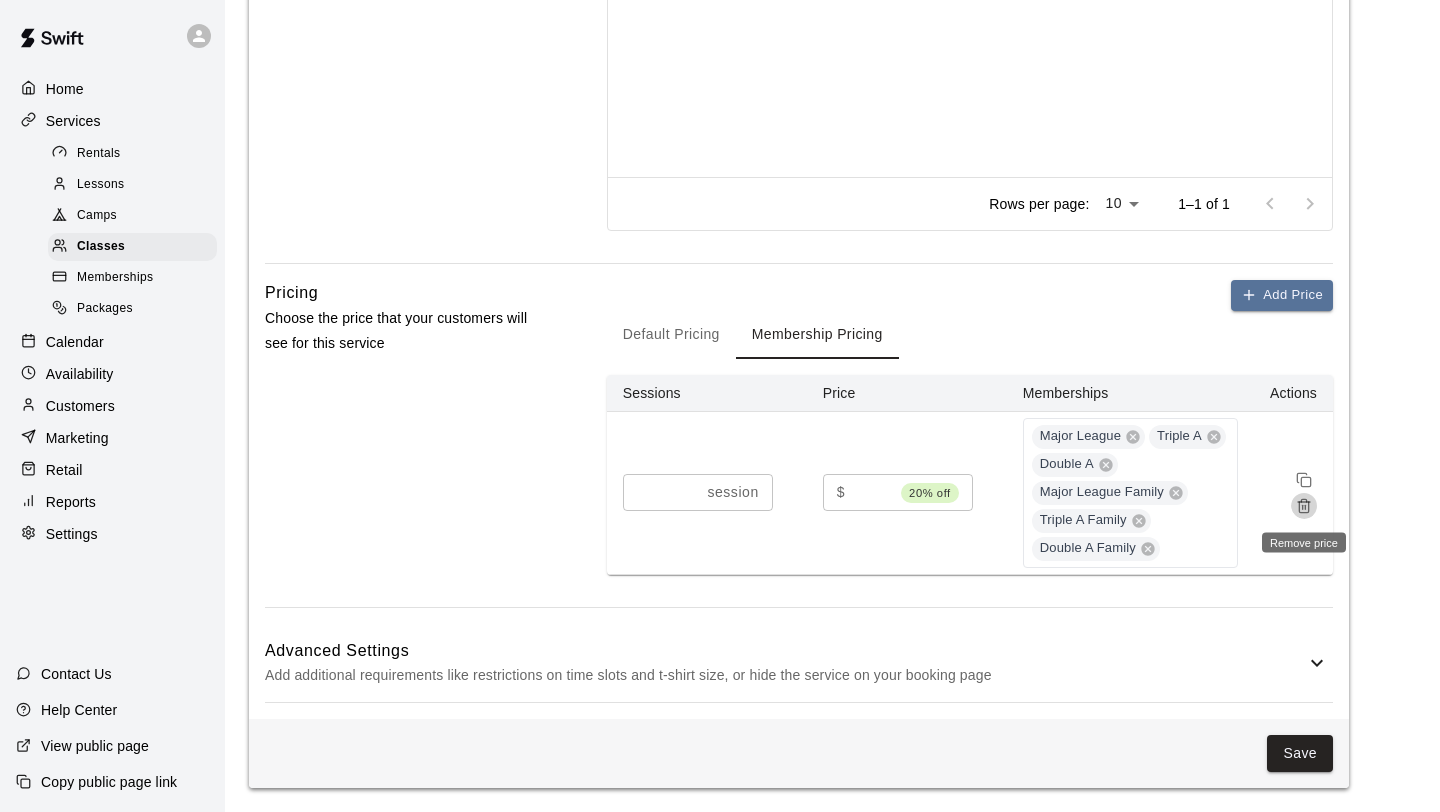 click 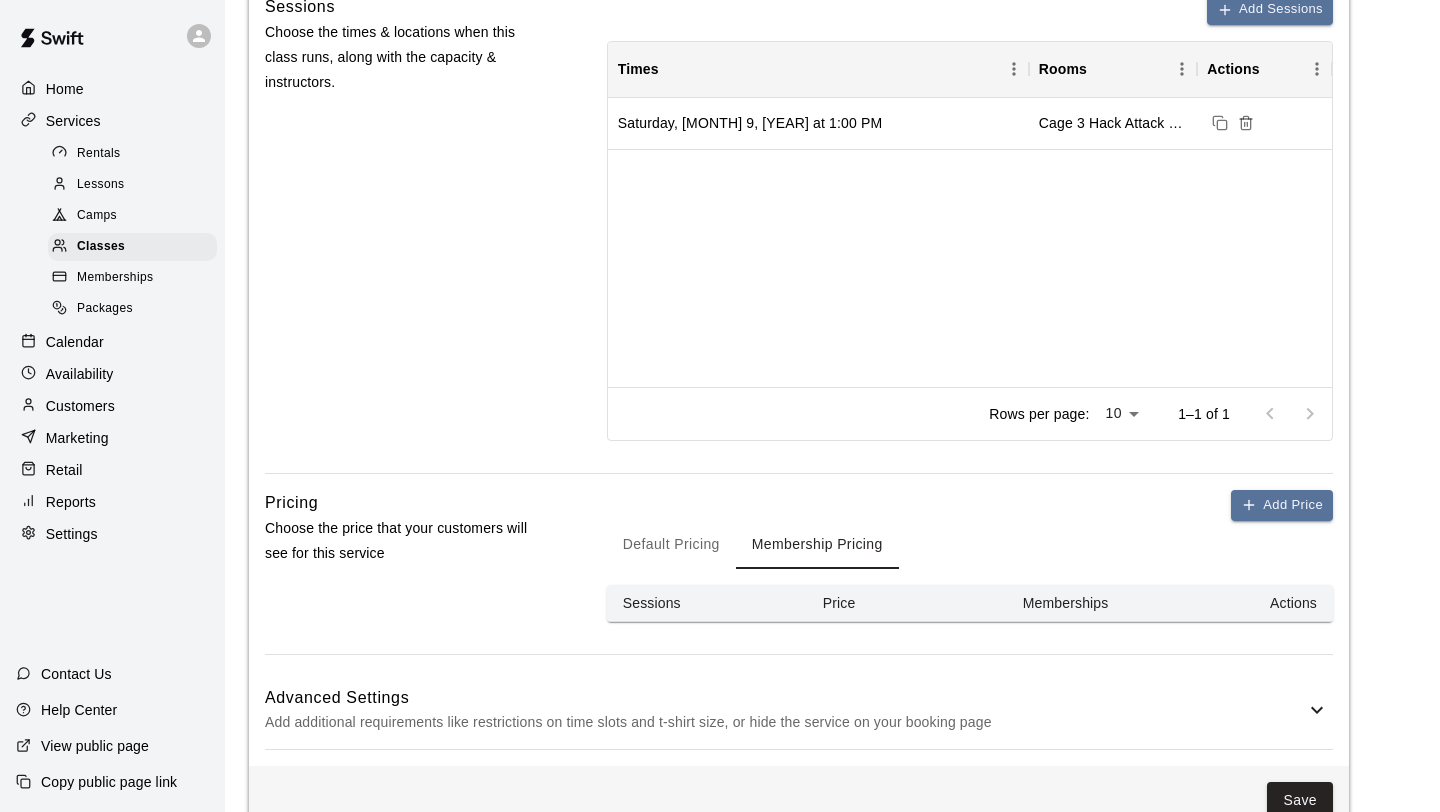 scroll, scrollTop: 836, scrollLeft: 0, axis: vertical 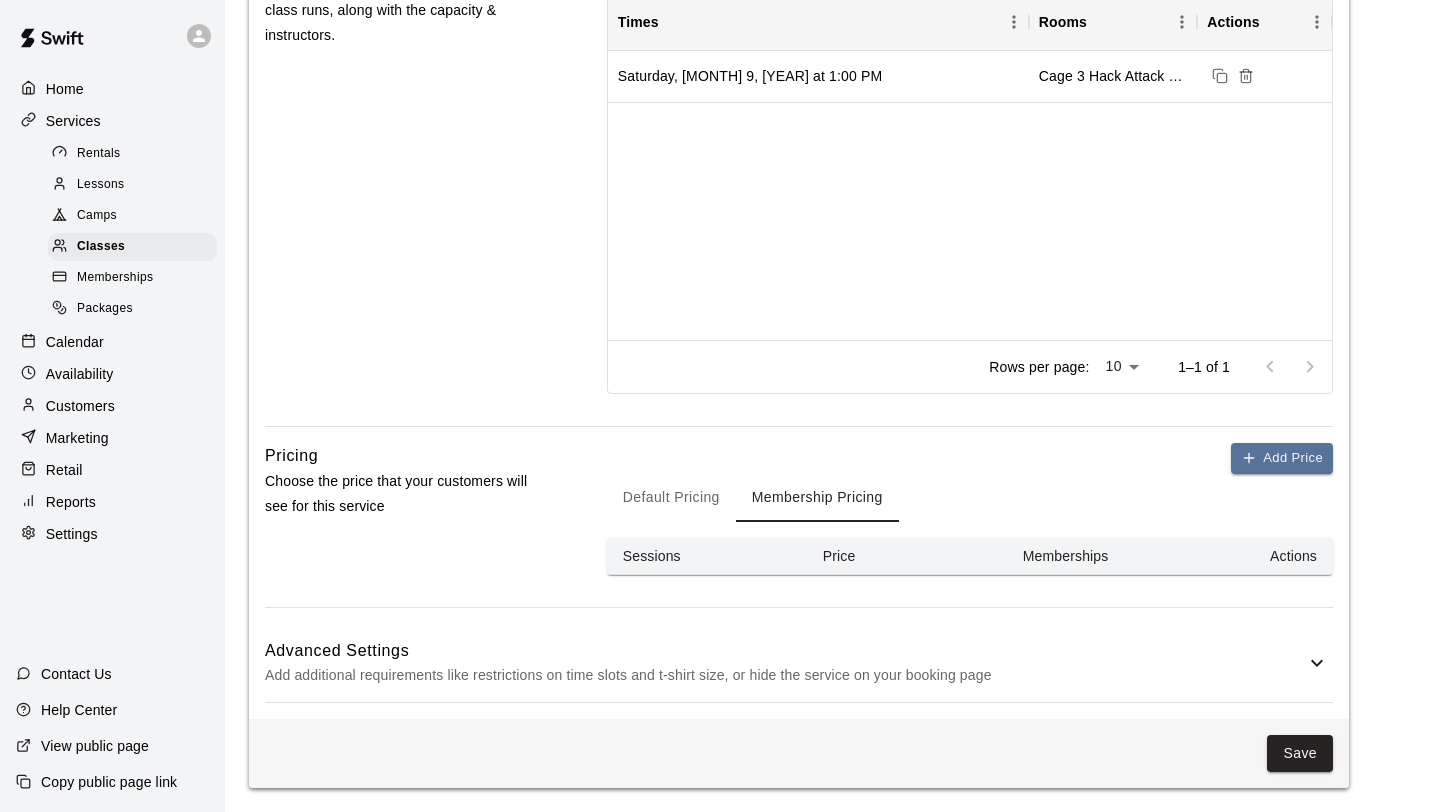 click on "Default Pricing" at bounding box center (671, 498) 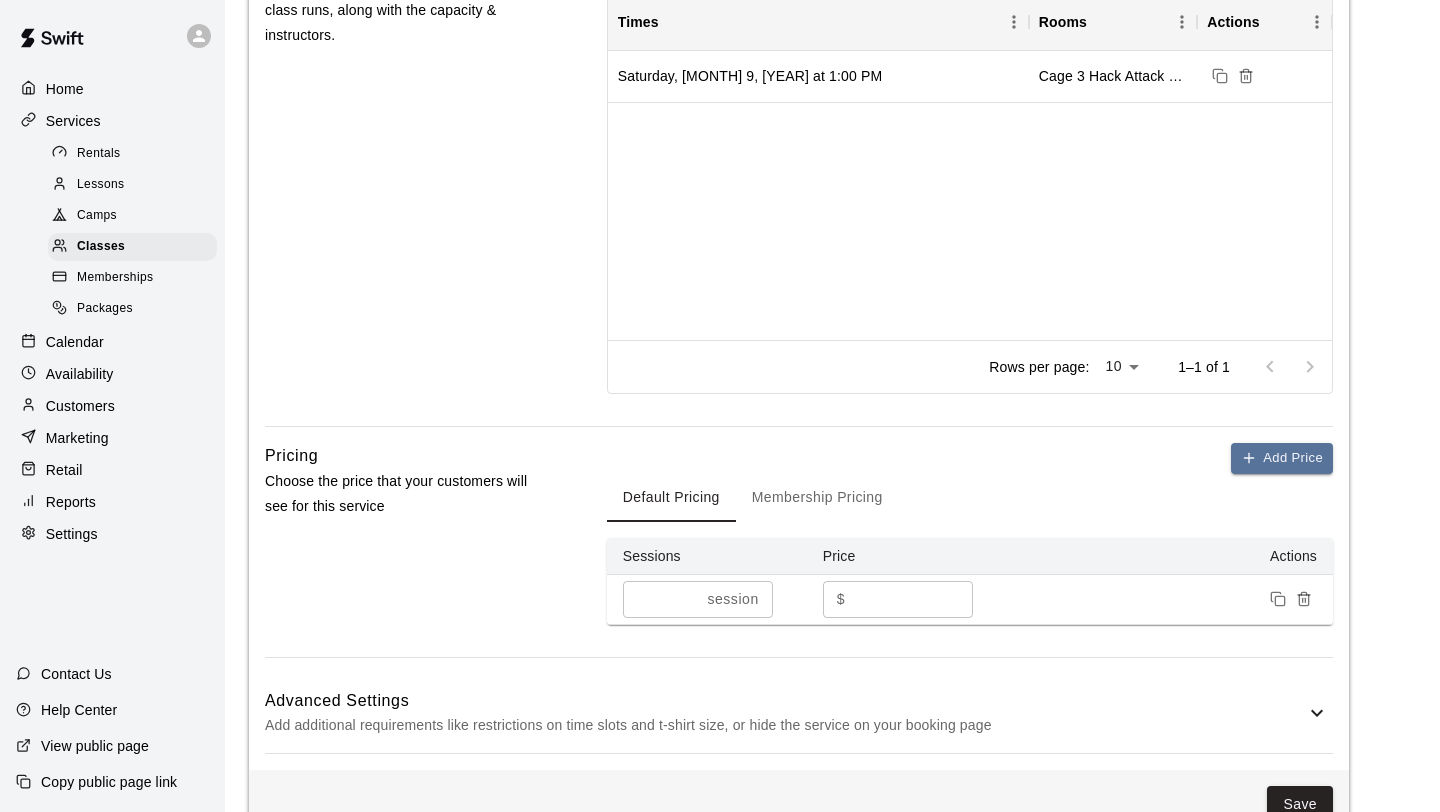 scroll, scrollTop: 886, scrollLeft: 0, axis: vertical 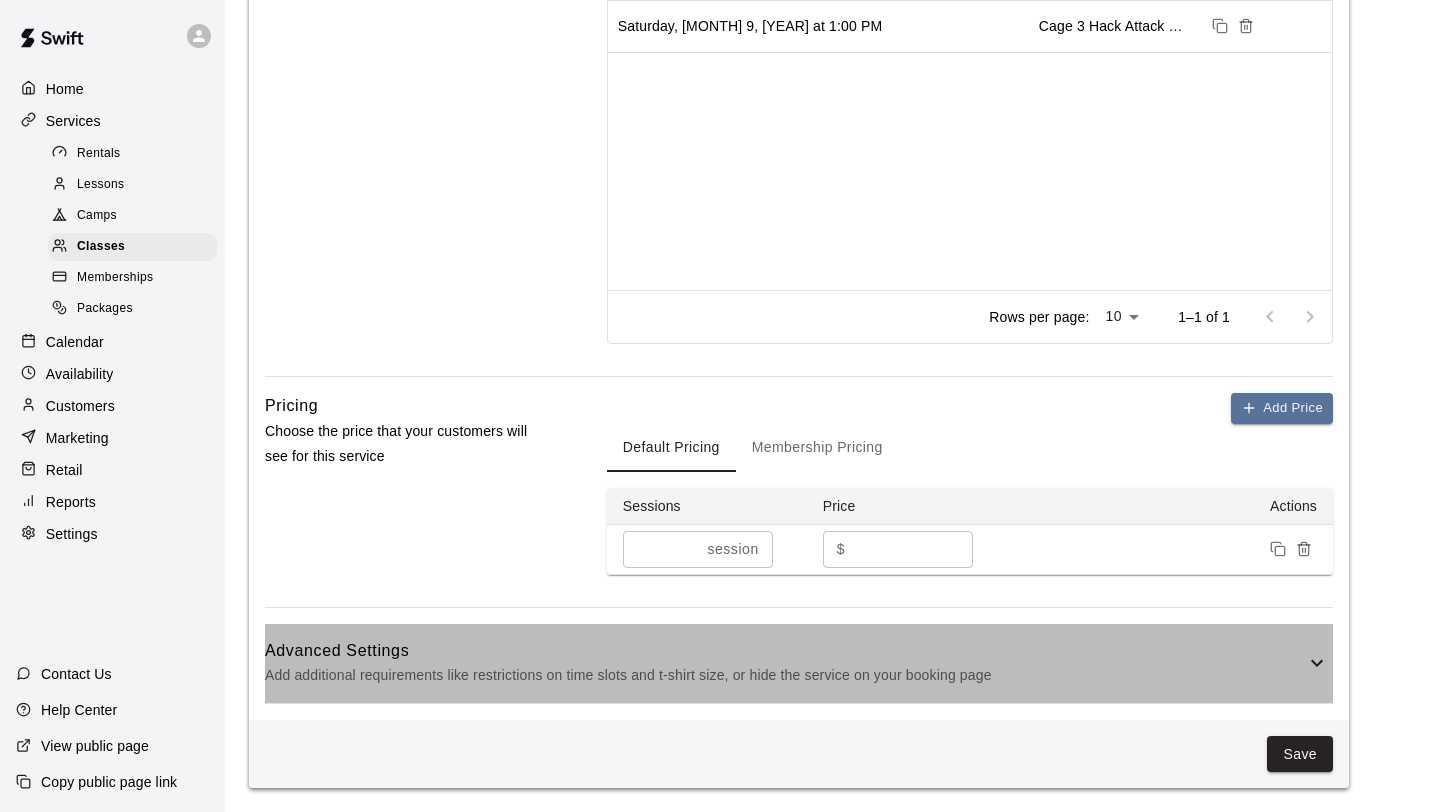 click on "Add additional requirements like restrictions on time slots and t-shirt size, or hide the service on your booking page" at bounding box center [785, 675] 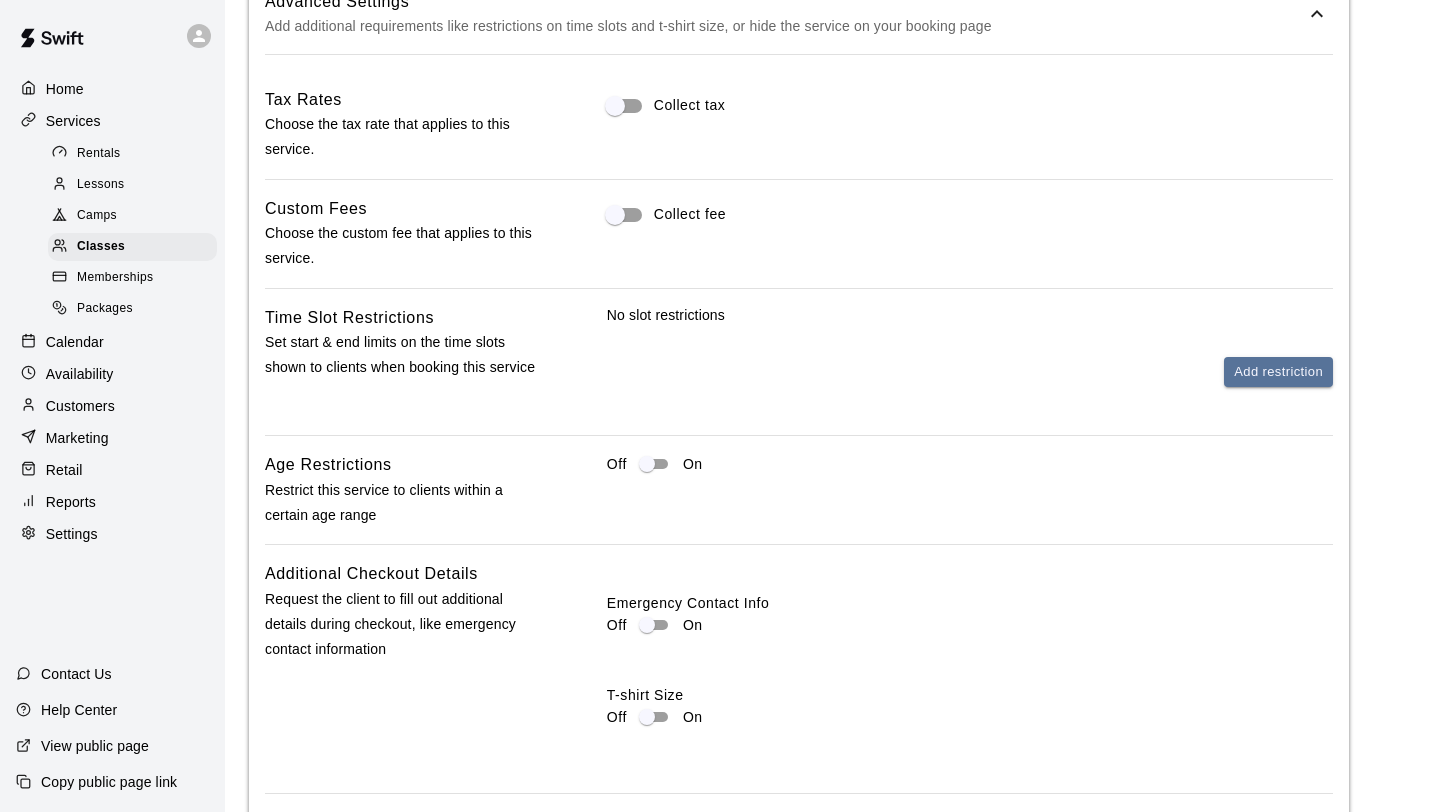 scroll, scrollTop: 1444, scrollLeft: 0, axis: vertical 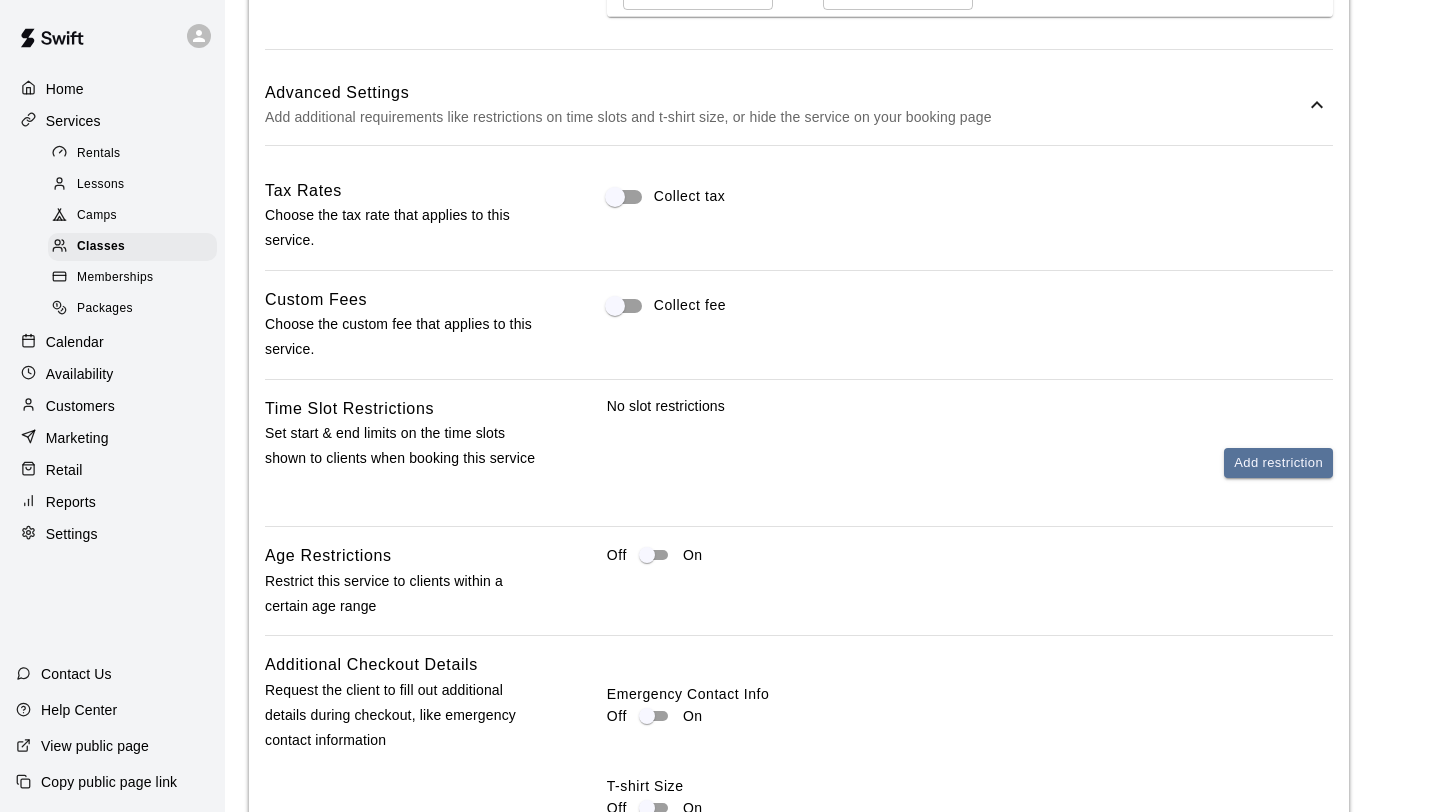 click on "Collect tax" at bounding box center (690, 196) 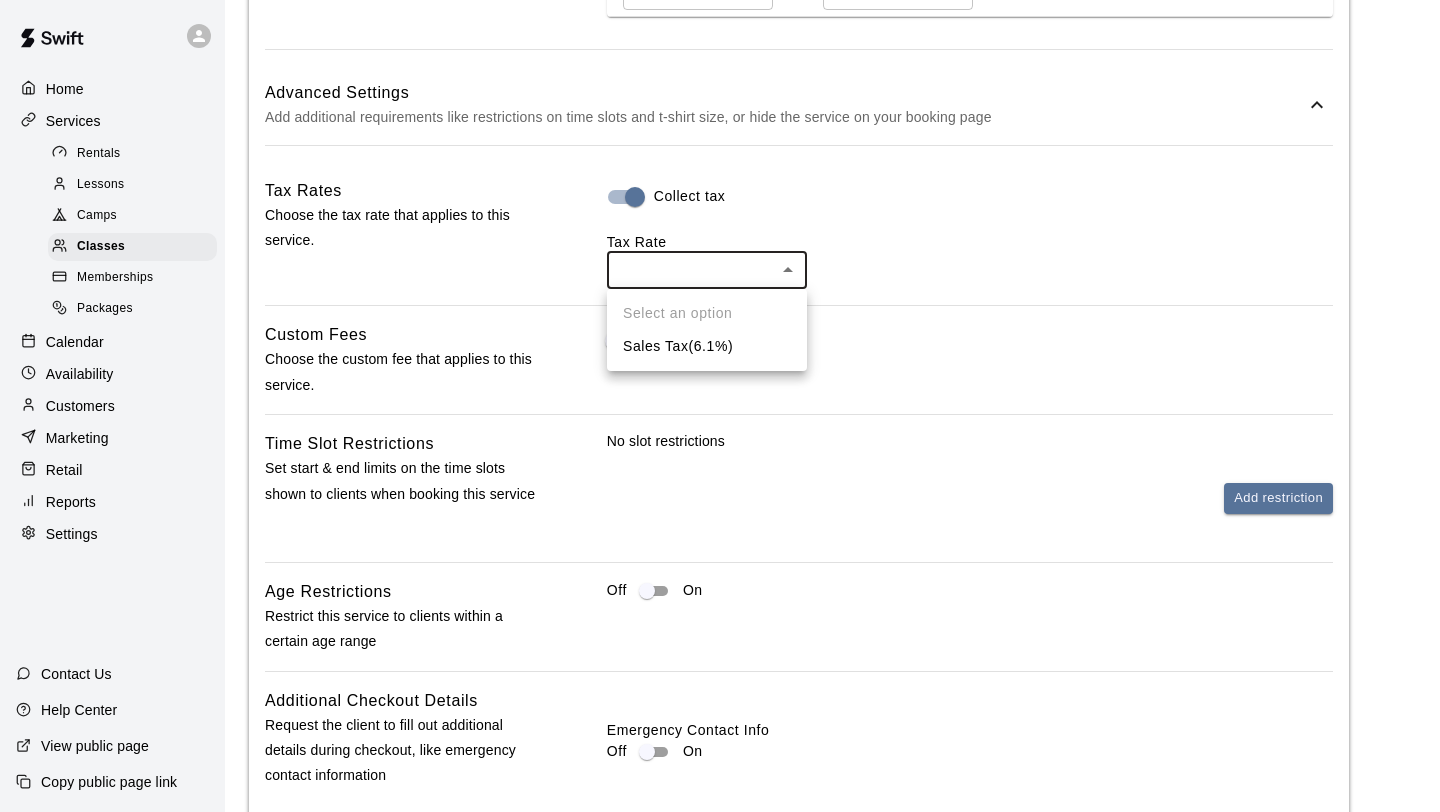 click on "**********" at bounding box center [720, -146] 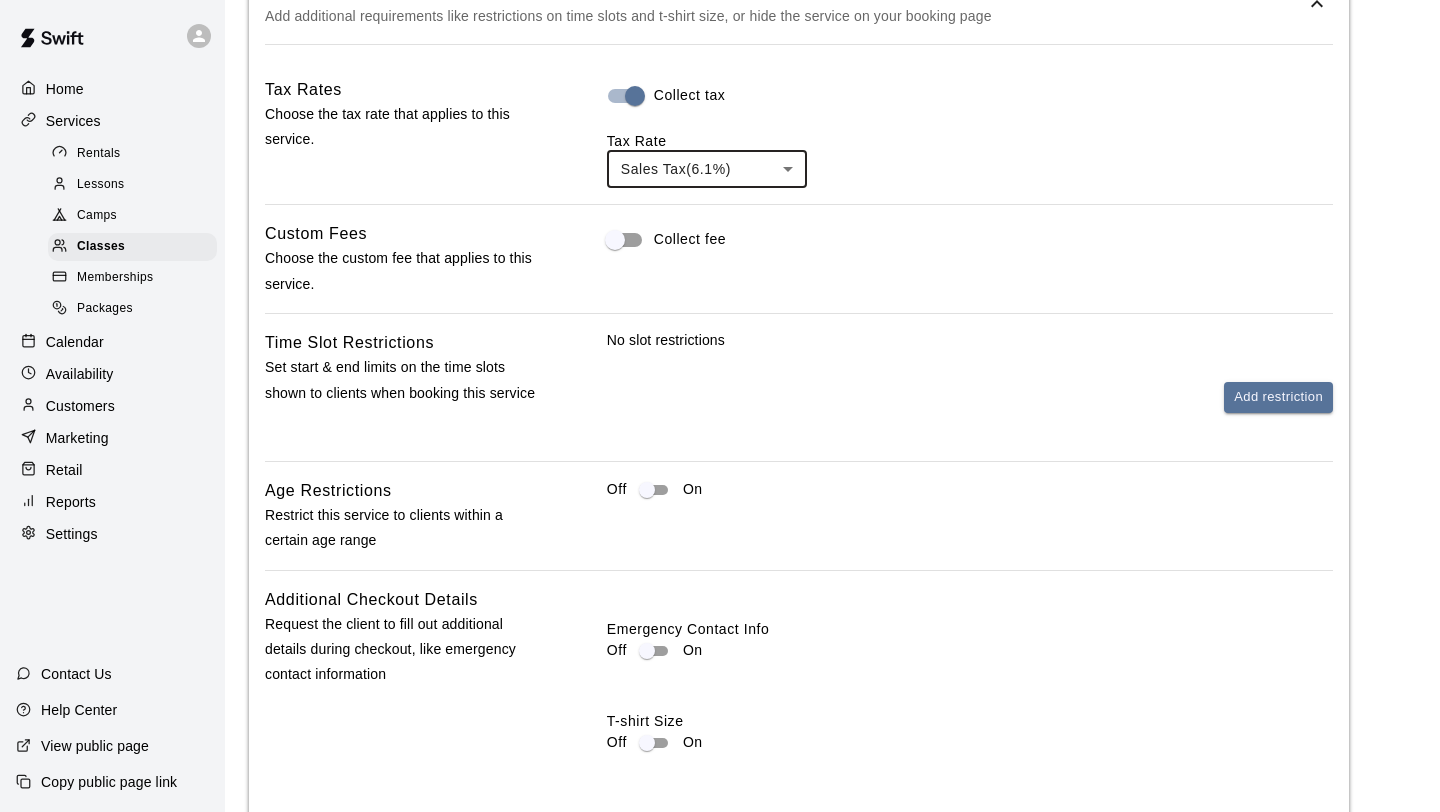 scroll, scrollTop: 1572, scrollLeft: 0, axis: vertical 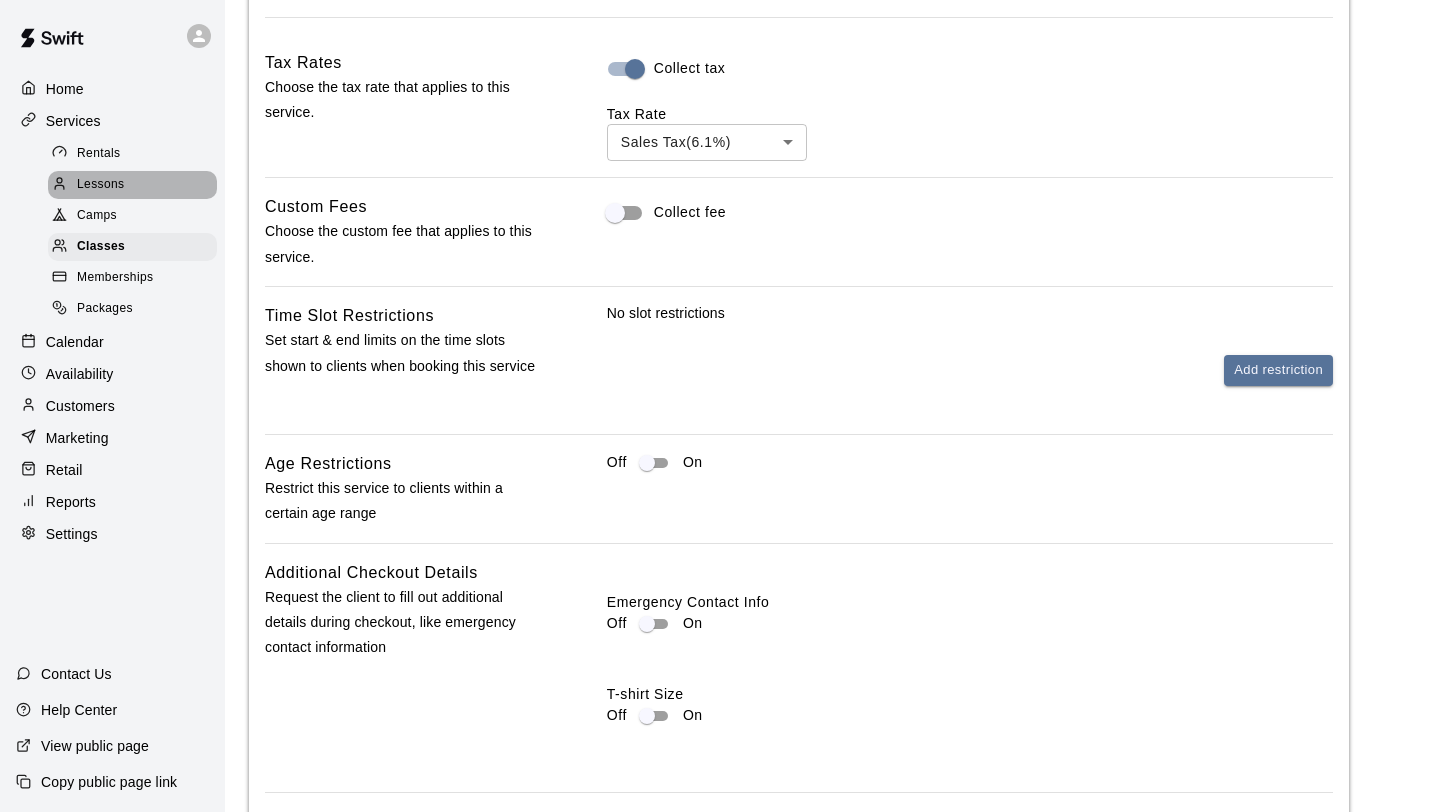 click on "Lessons" at bounding box center [101, 185] 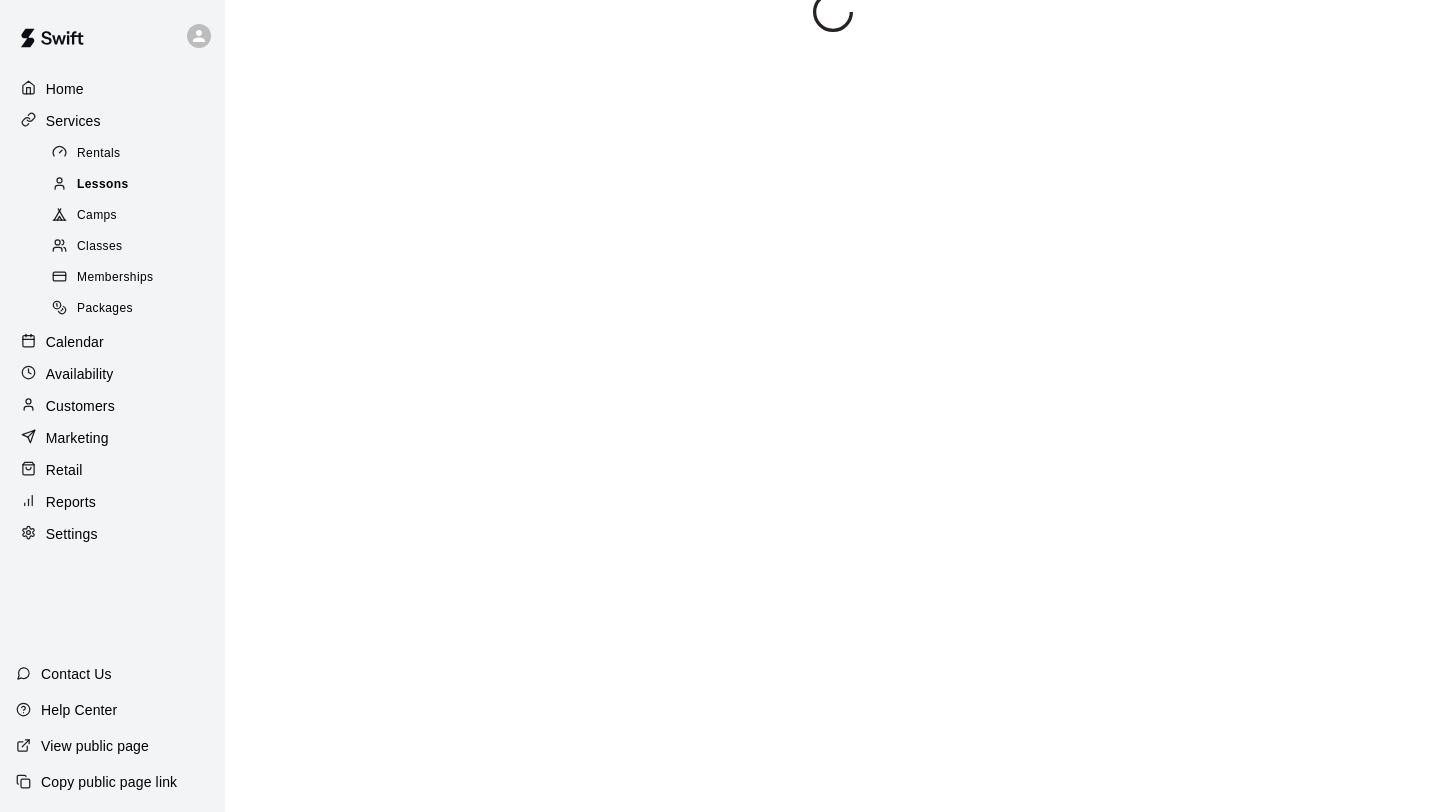 scroll, scrollTop: 0, scrollLeft: 0, axis: both 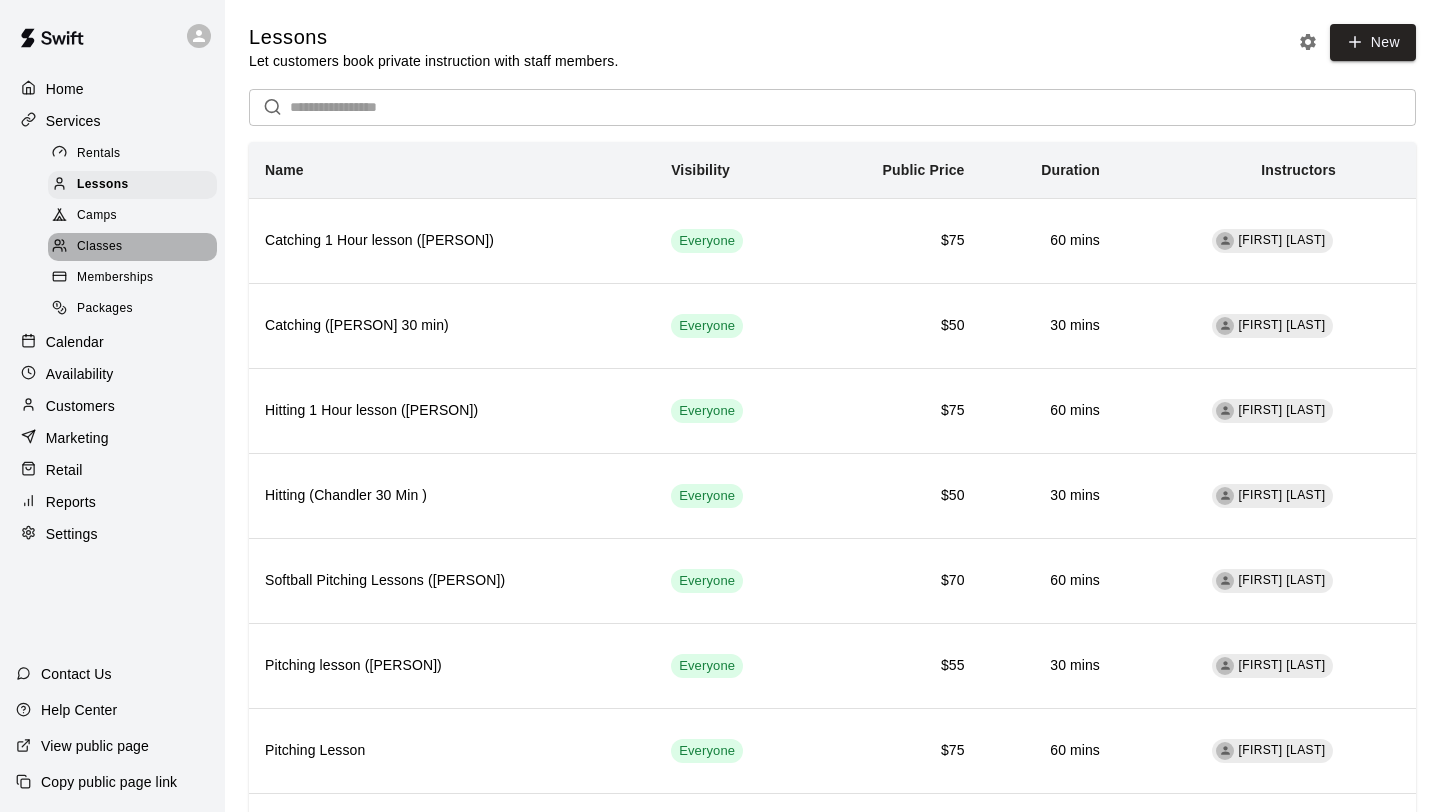 click on "Classes" at bounding box center [99, 247] 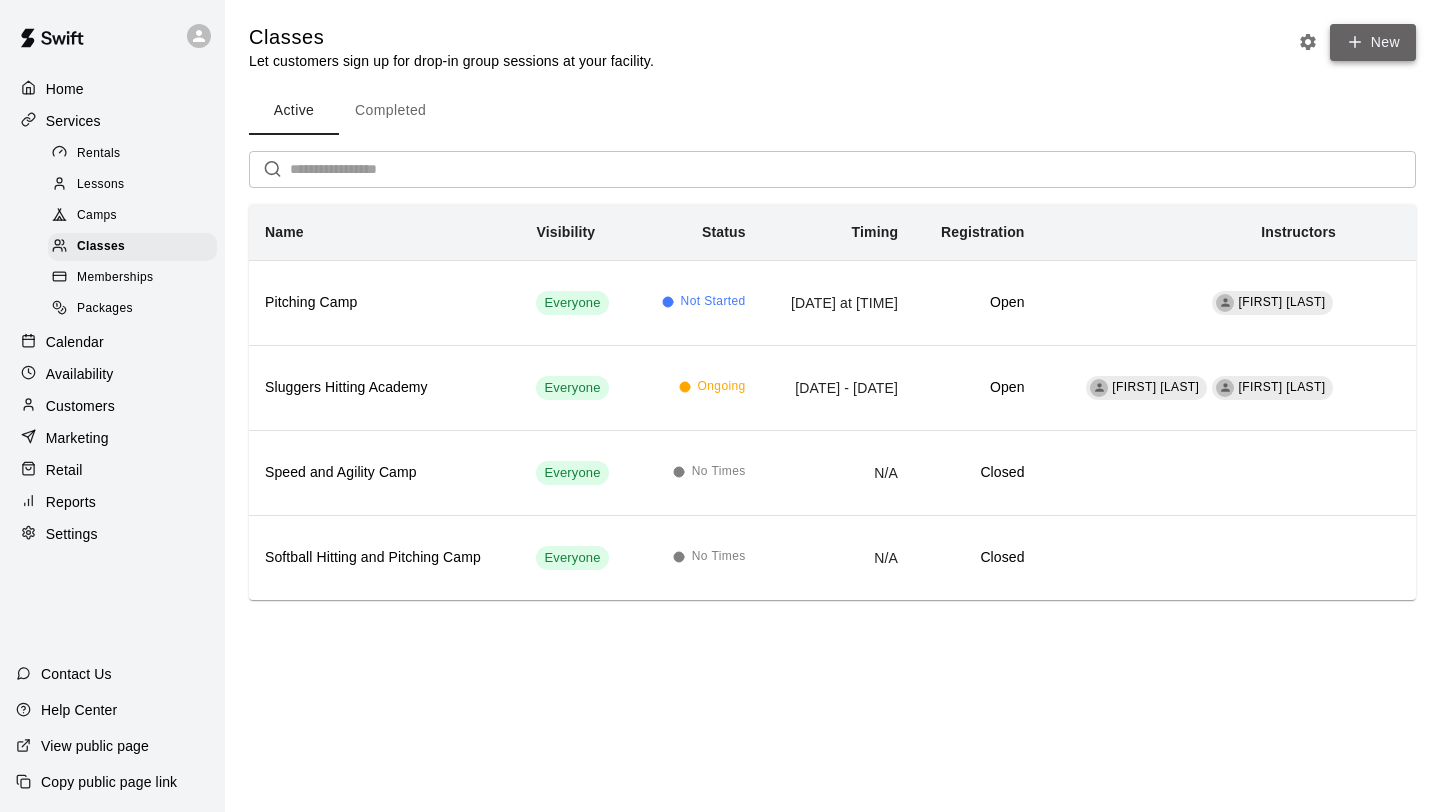 click 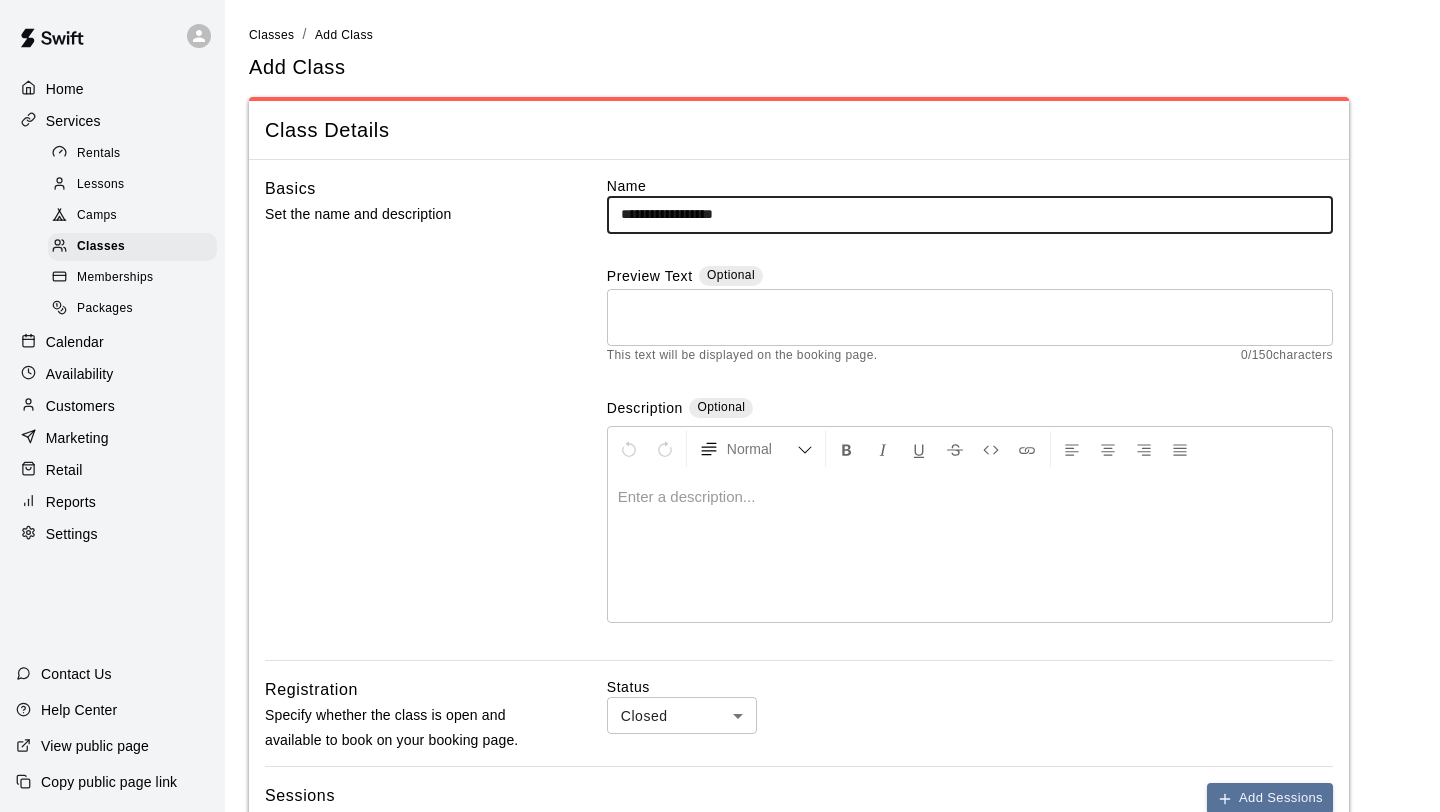type on "**********" 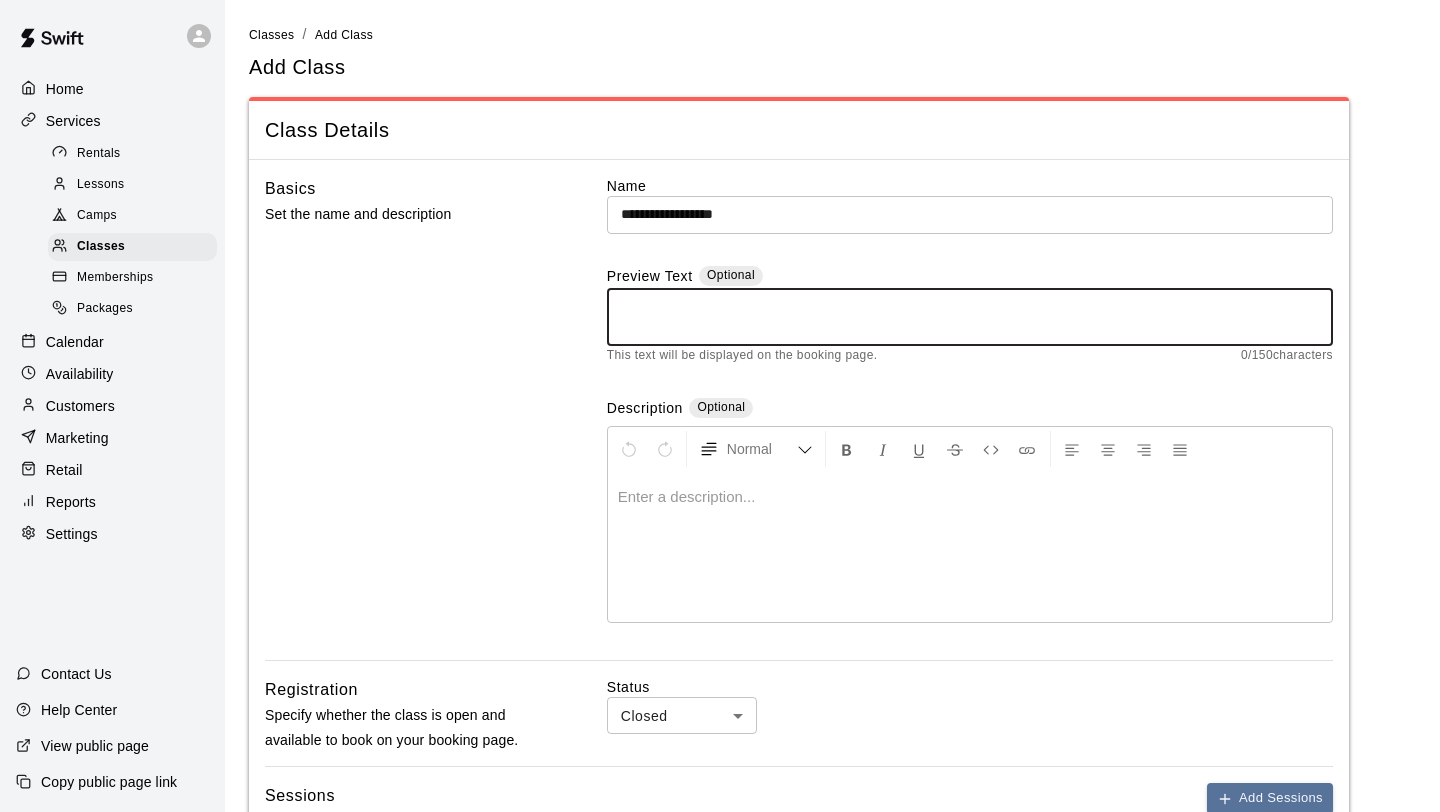 click at bounding box center (970, 317) 